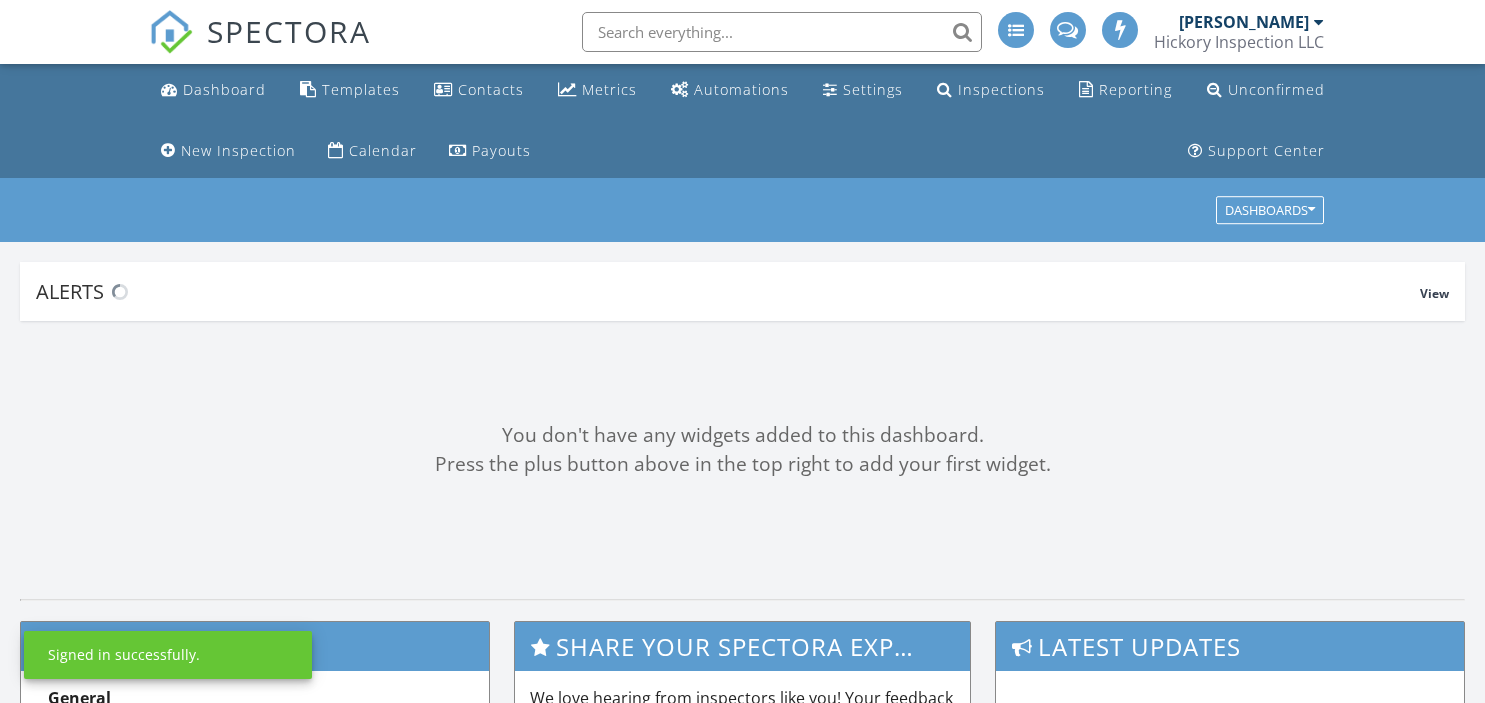scroll, scrollTop: 0, scrollLeft: 0, axis: both 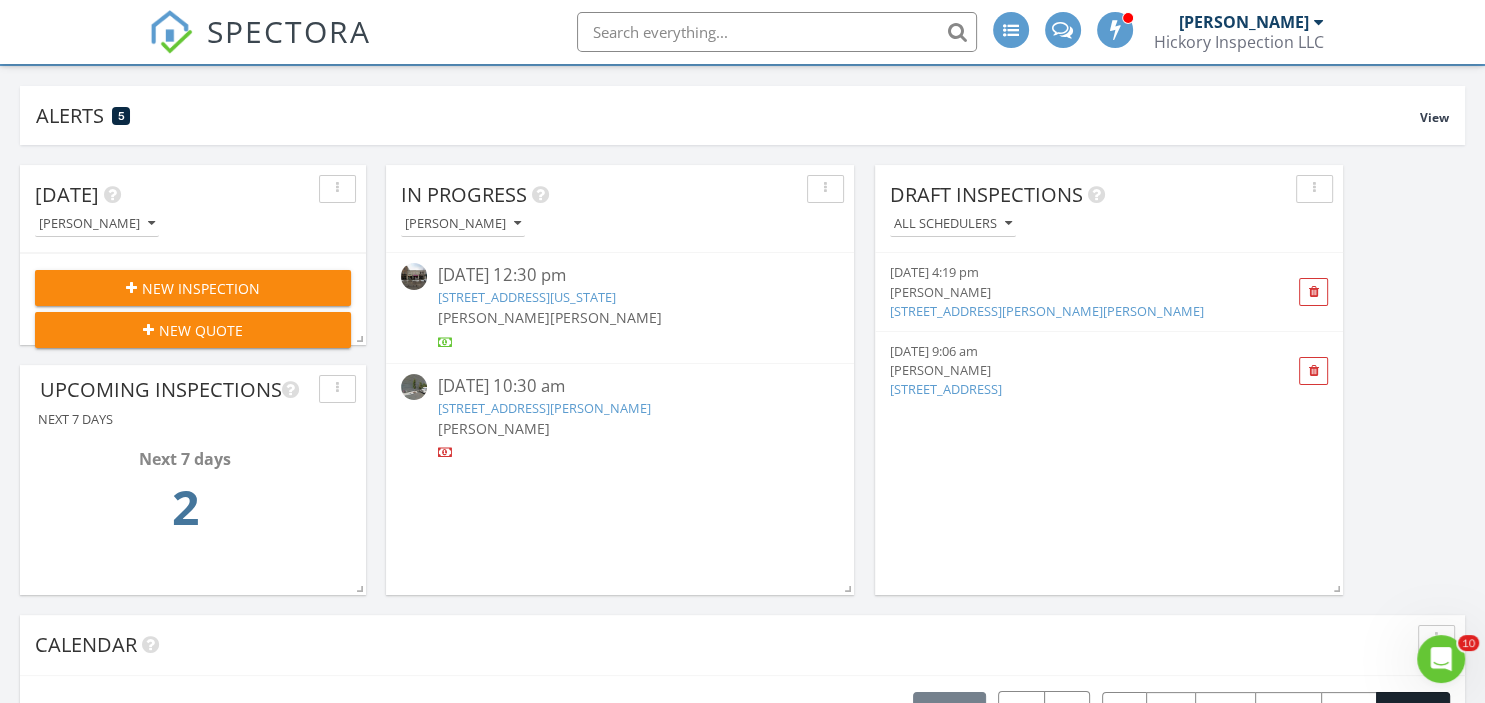 click on "6-8 Washington St, Tenafly, NJ 07670" at bounding box center (526, 297) 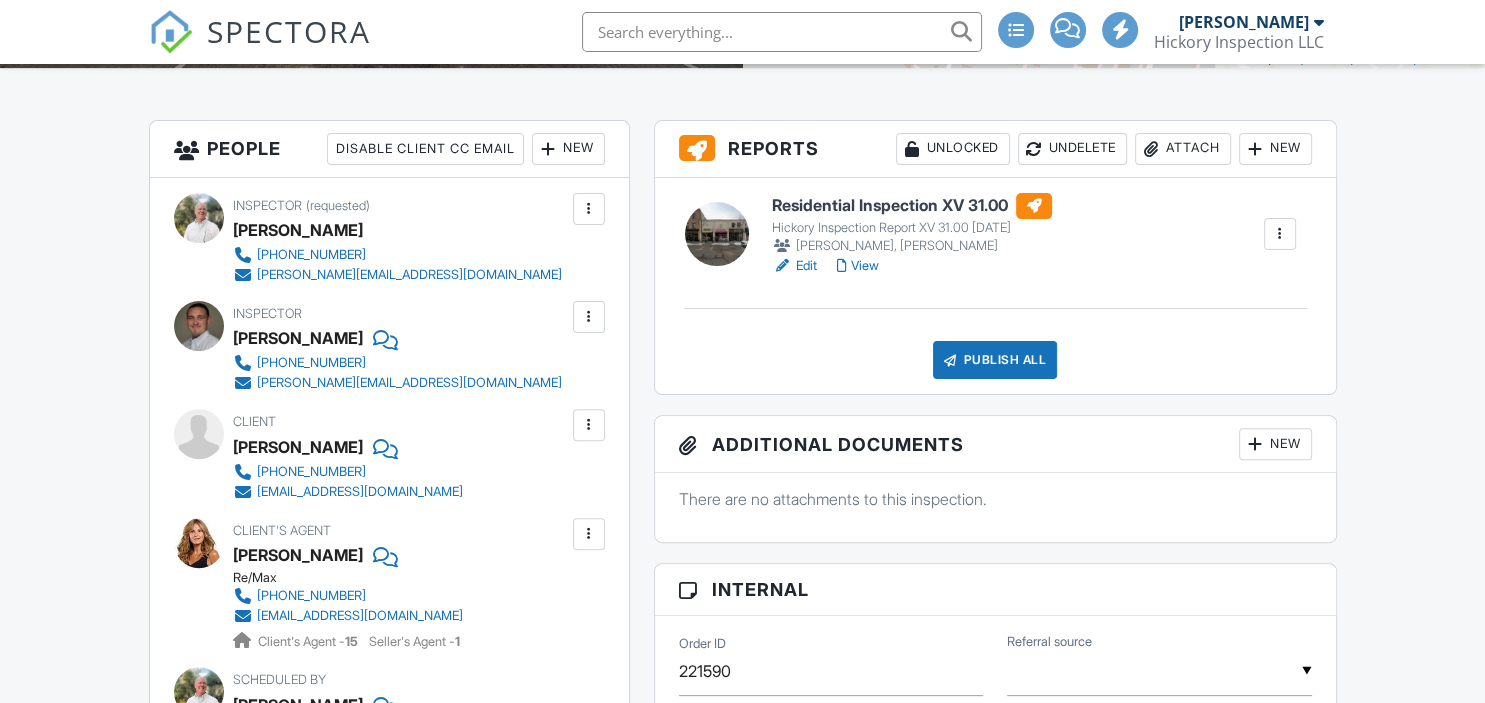 scroll, scrollTop: 528, scrollLeft: 0, axis: vertical 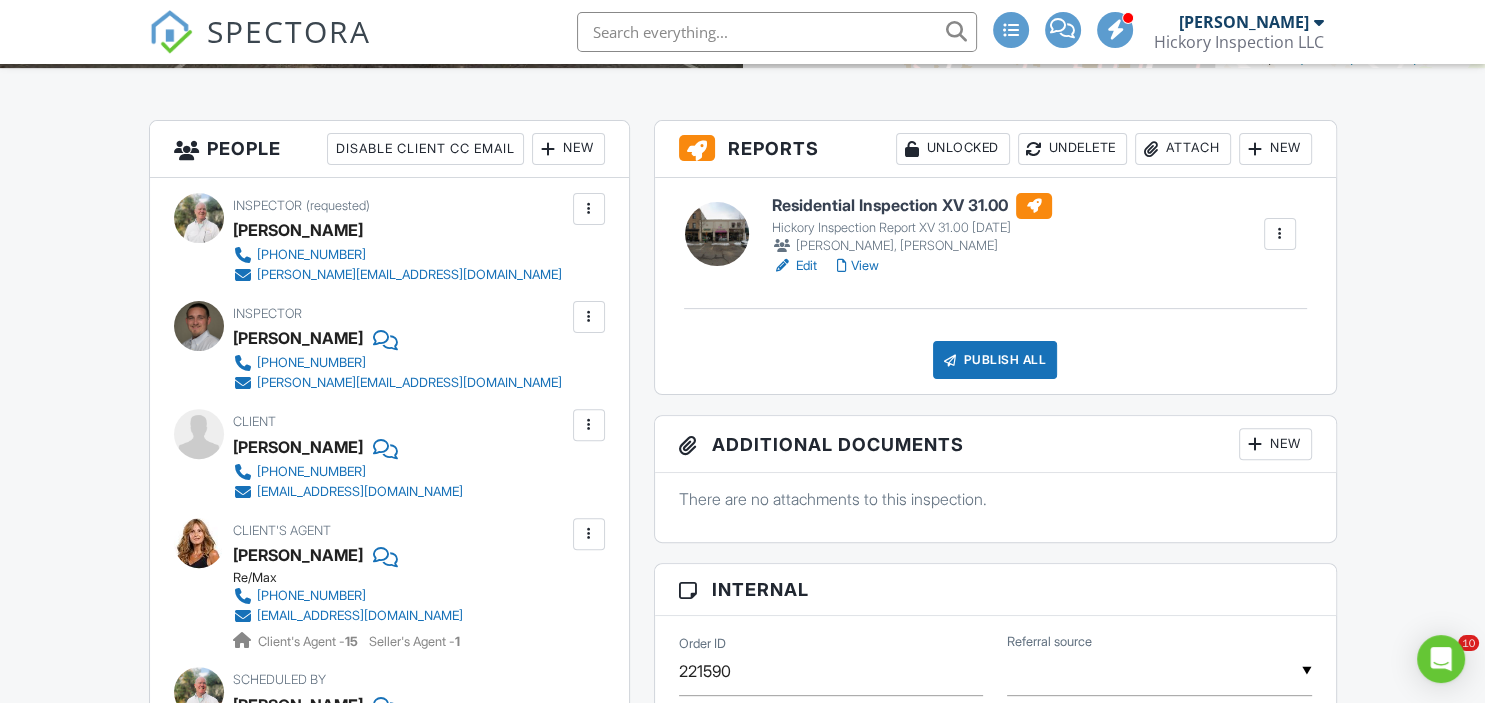 click at bounding box center (1280, 234) 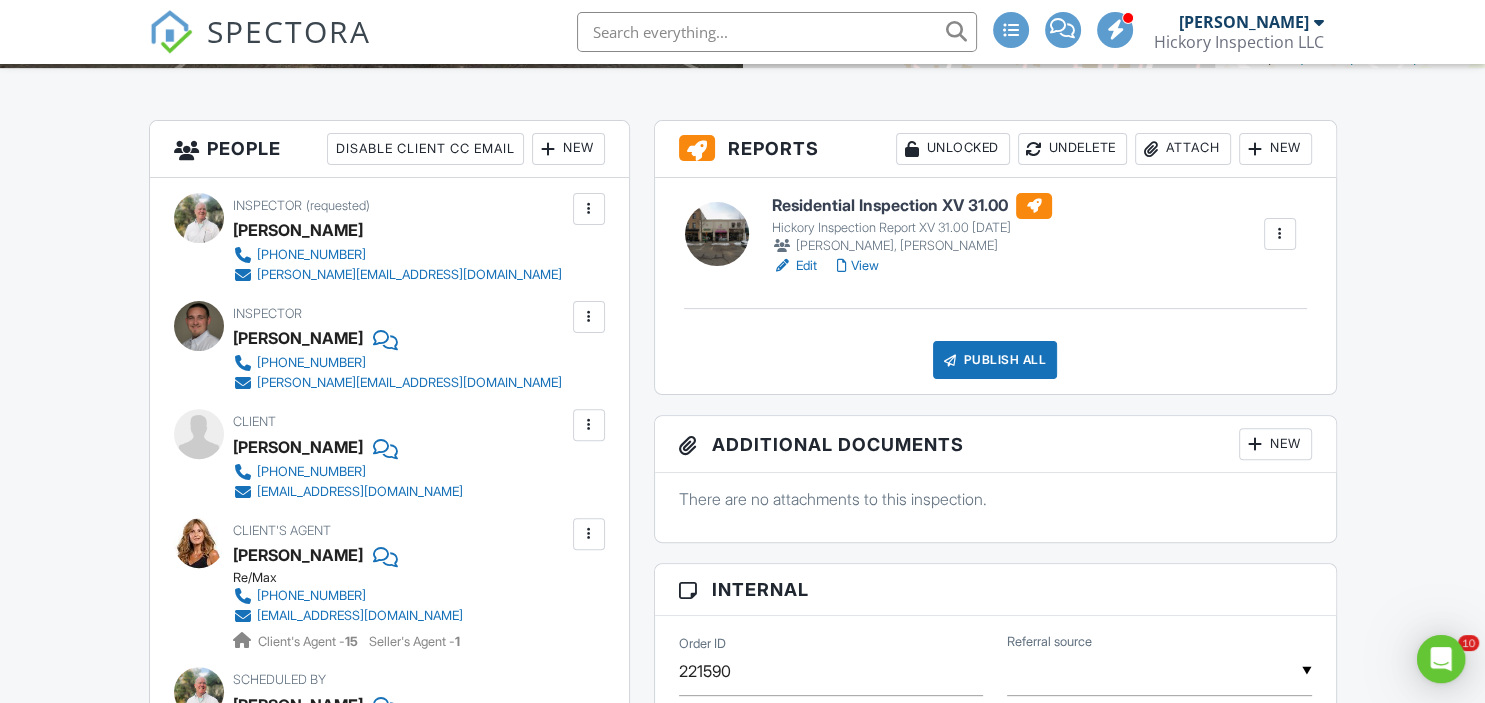 scroll, scrollTop: 0, scrollLeft: 0, axis: both 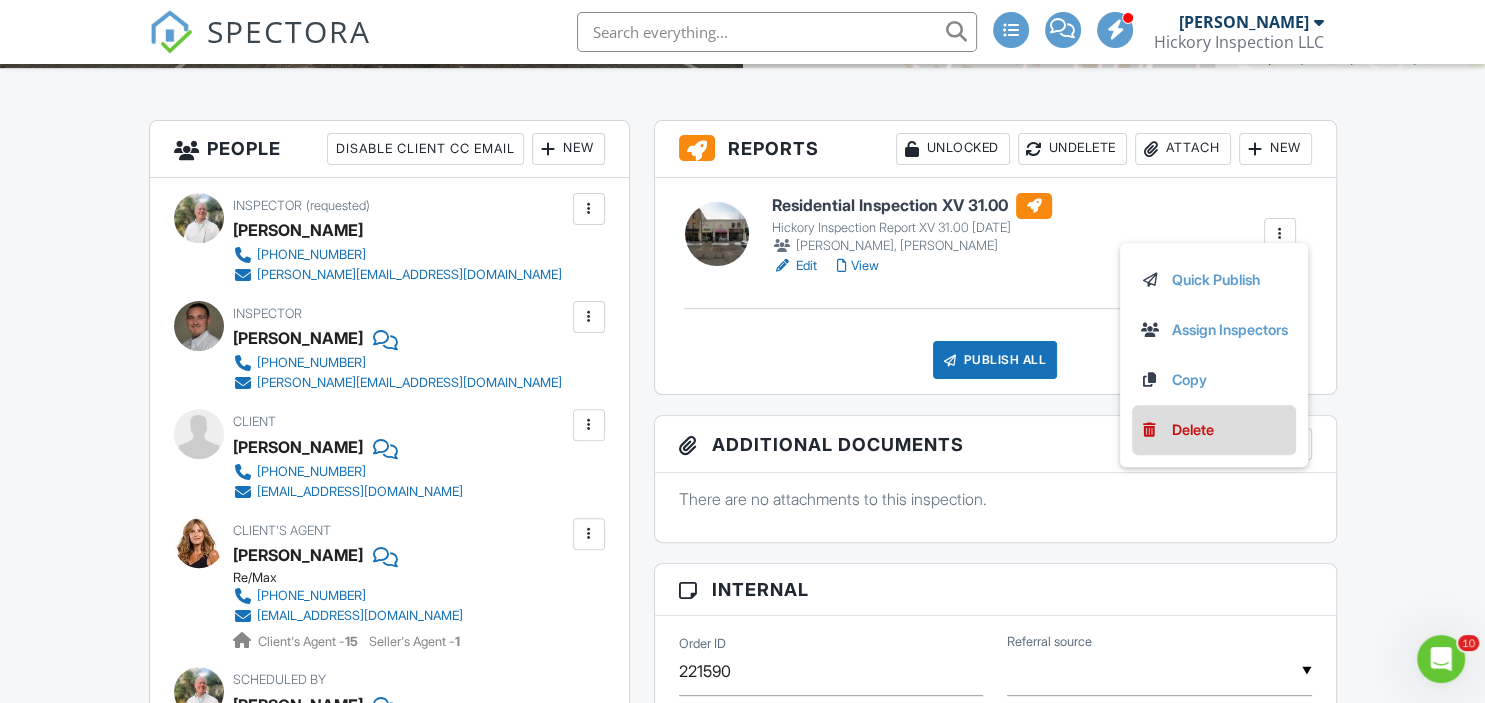 click on "Delete" at bounding box center [1193, 430] 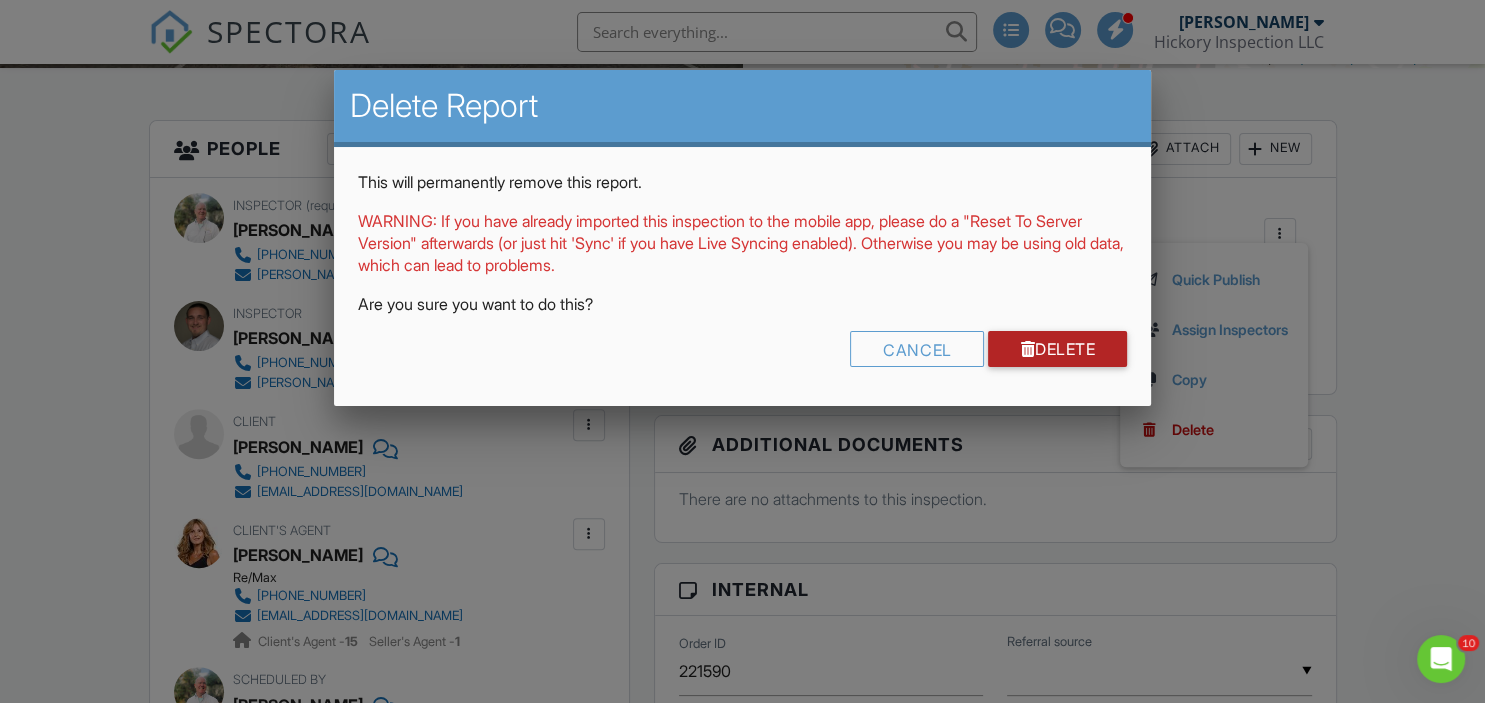 click on "Delete" at bounding box center [1057, 349] 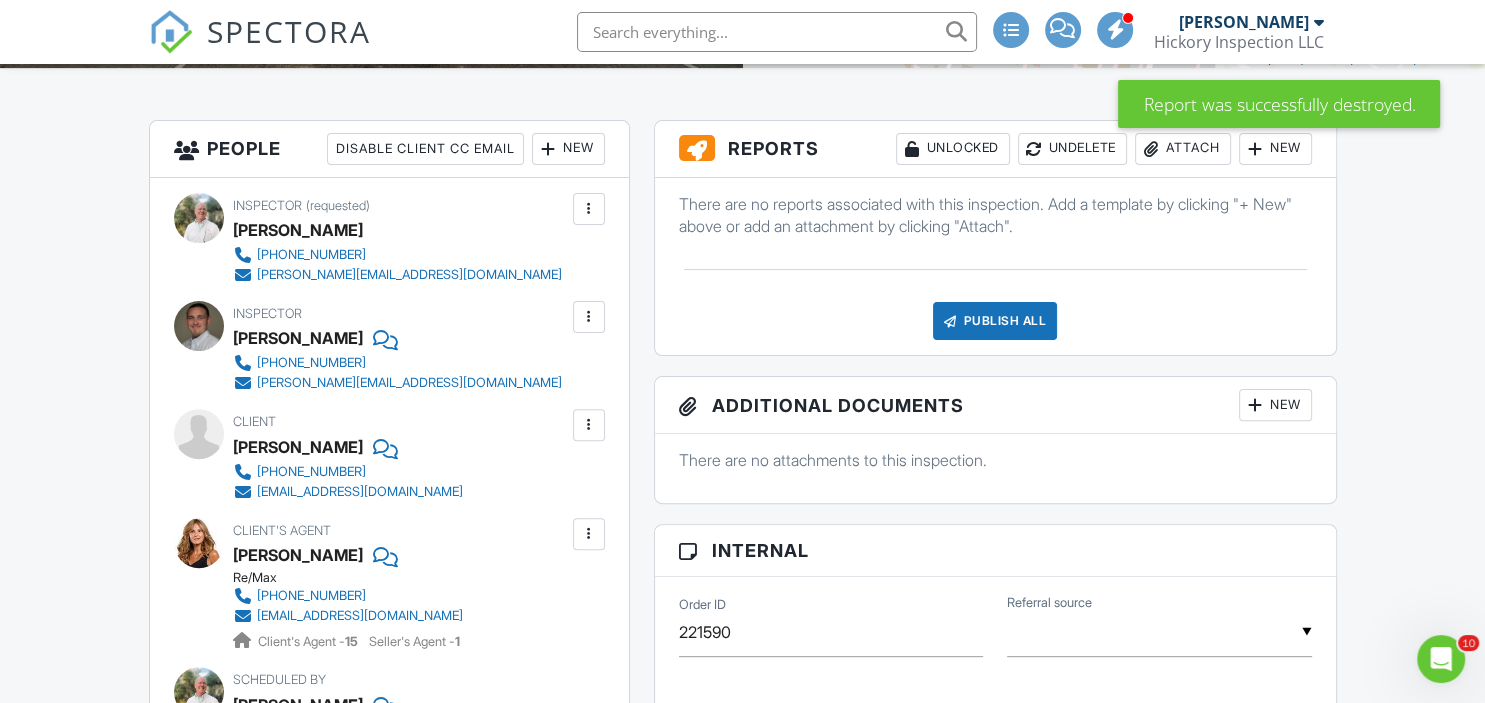 scroll, scrollTop: 0, scrollLeft: 0, axis: both 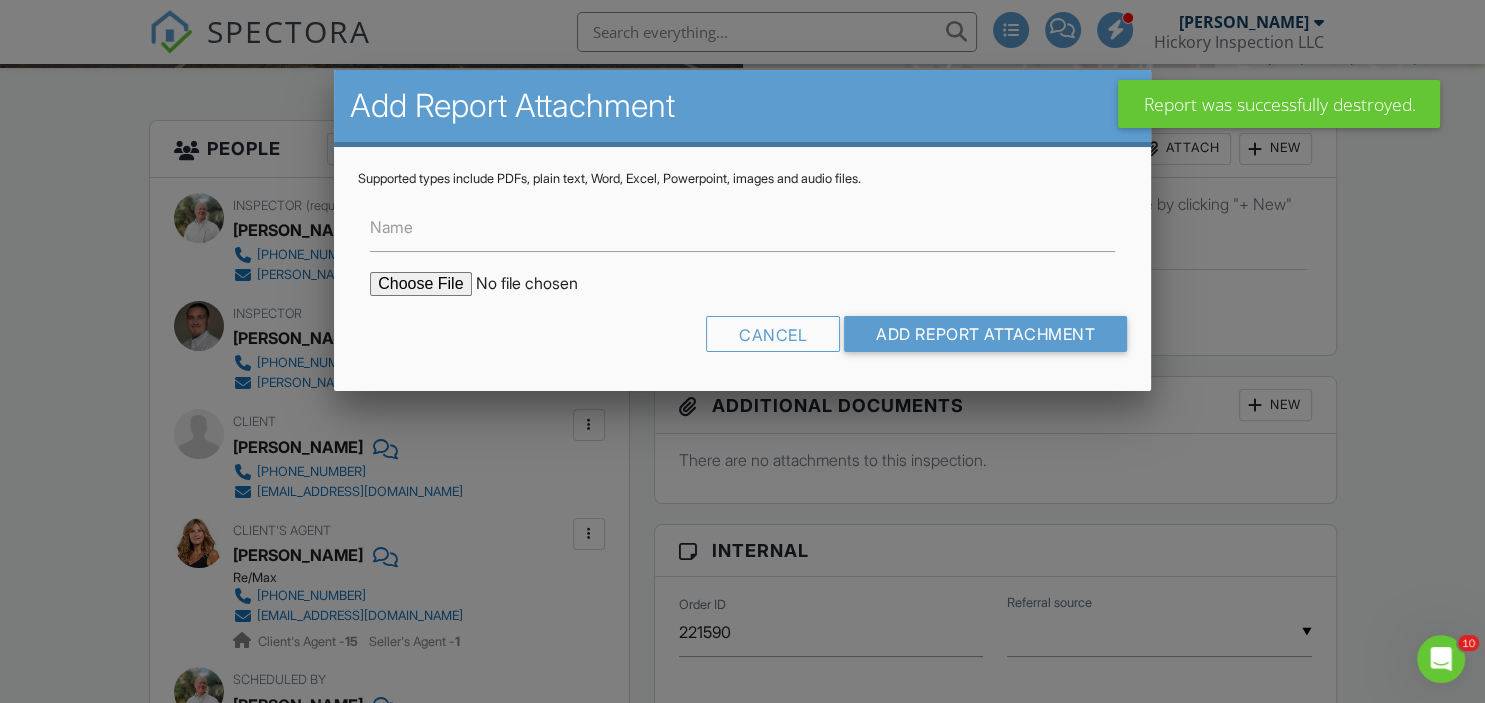 click at bounding box center (540, 284) 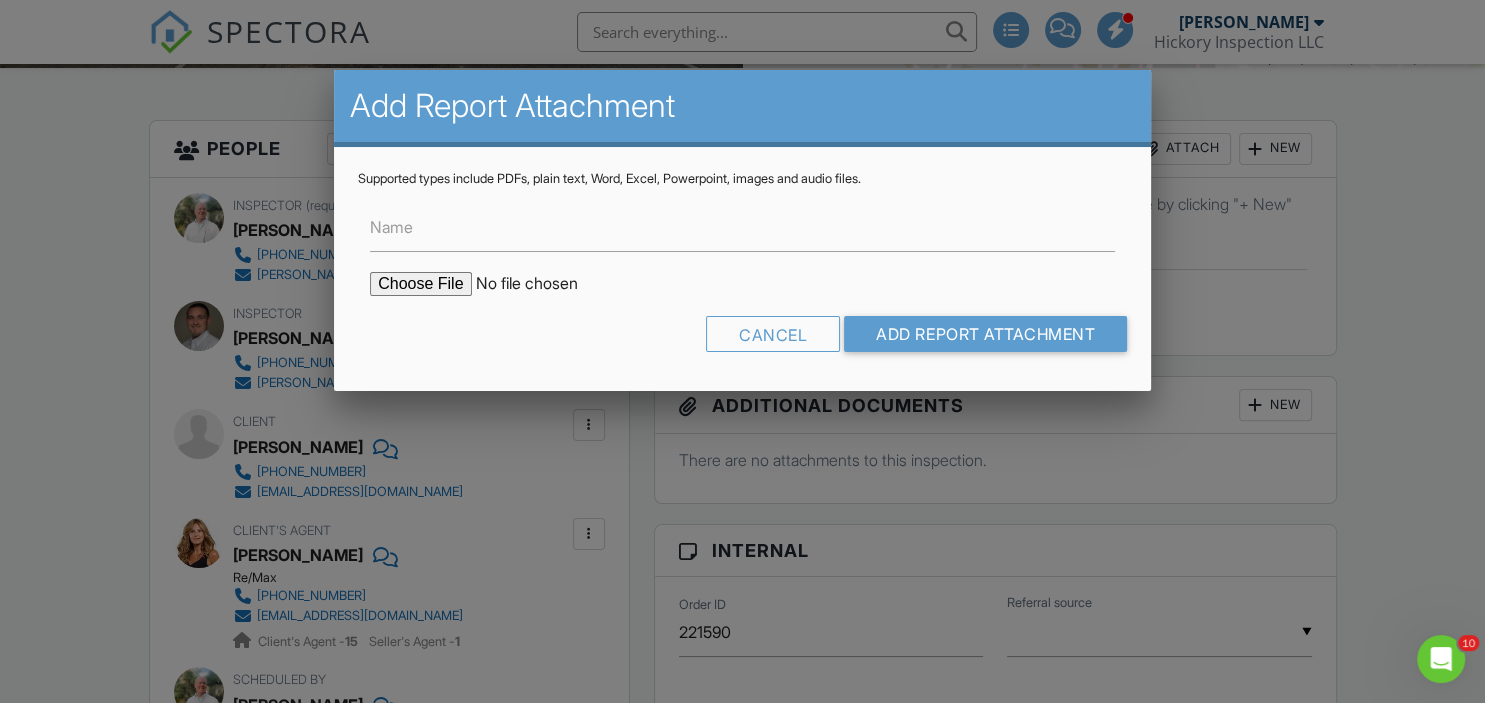 type on "C:\fakepath\Building Inspection Report 6-8 Washington Tenafly 7-10-25.pdf" 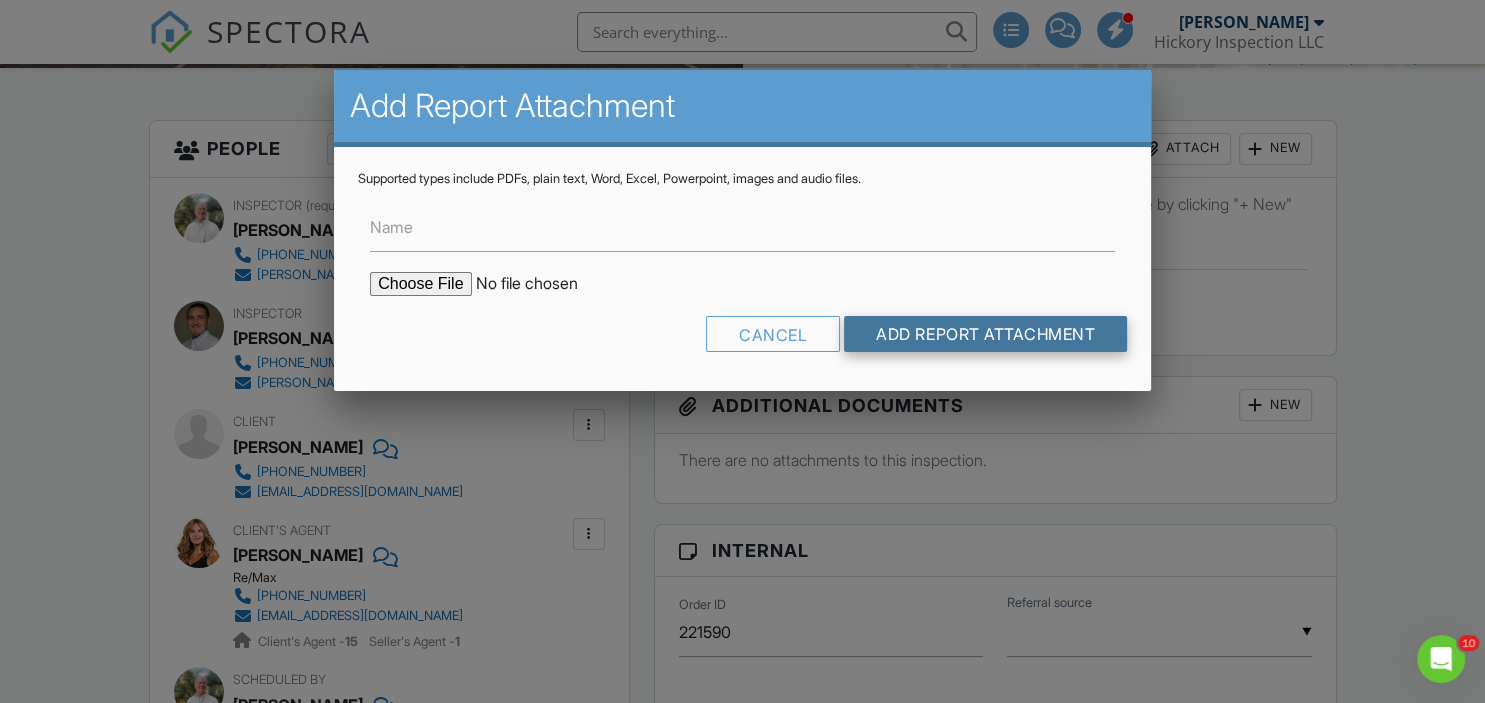click on "Add Report Attachment" at bounding box center (985, 334) 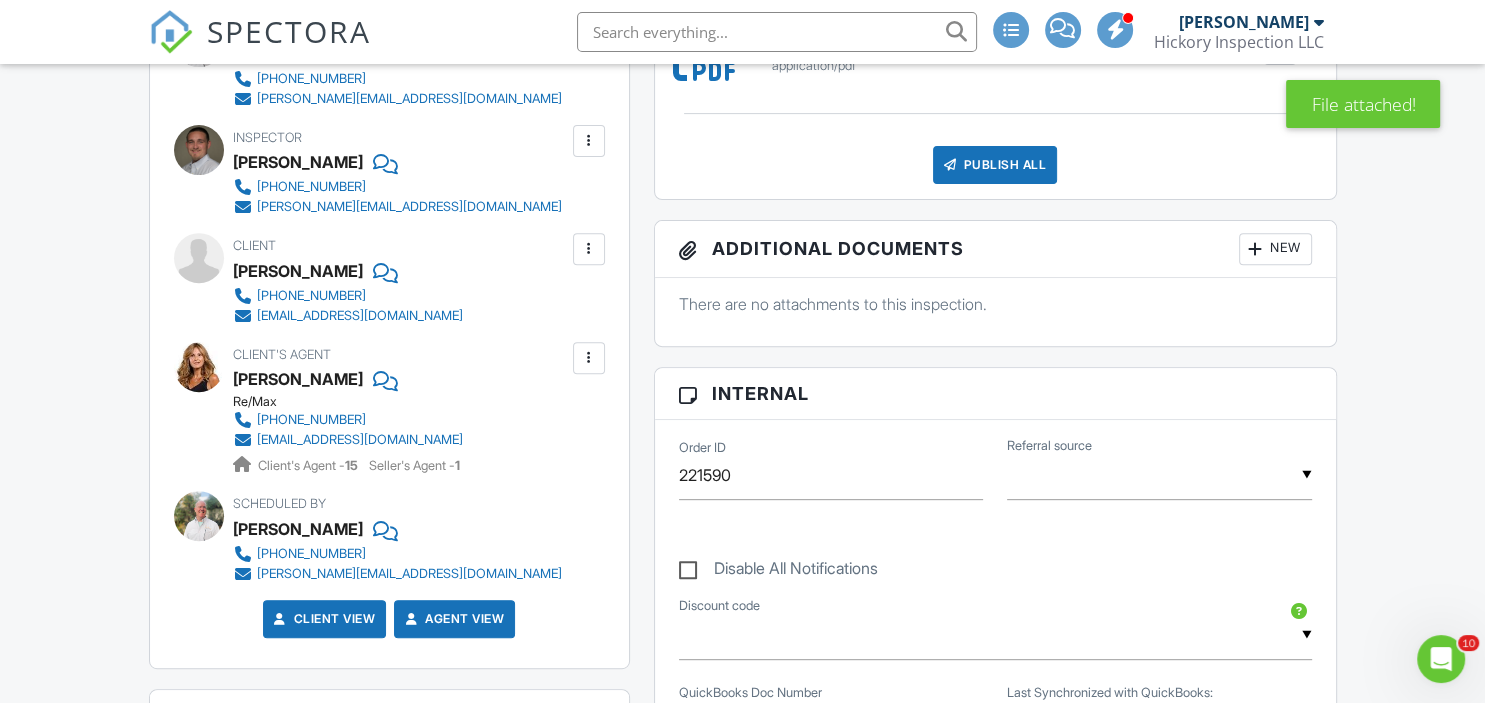 scroll, scrollTop: 0, scrollLeft: 0, axis: both 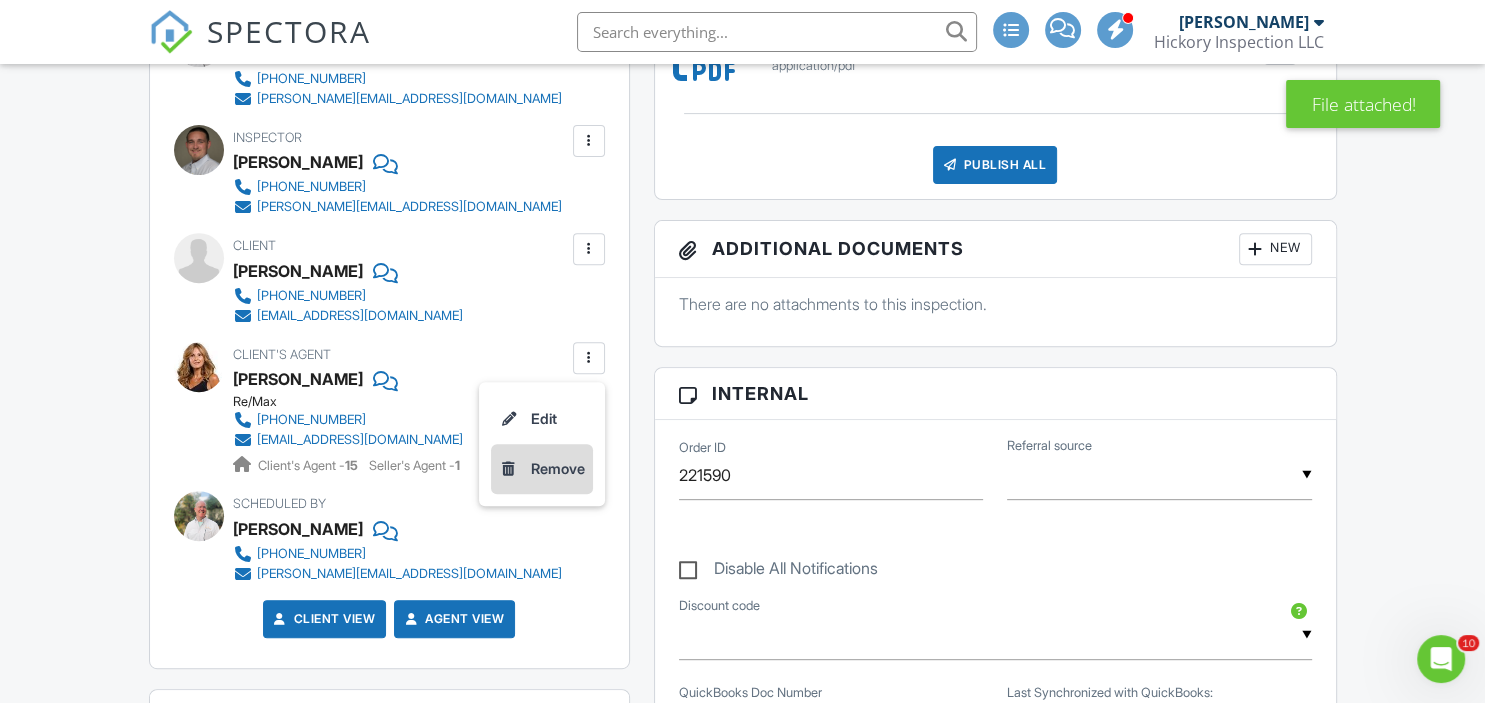 click on "Remove" at bounding box center (542, 469) 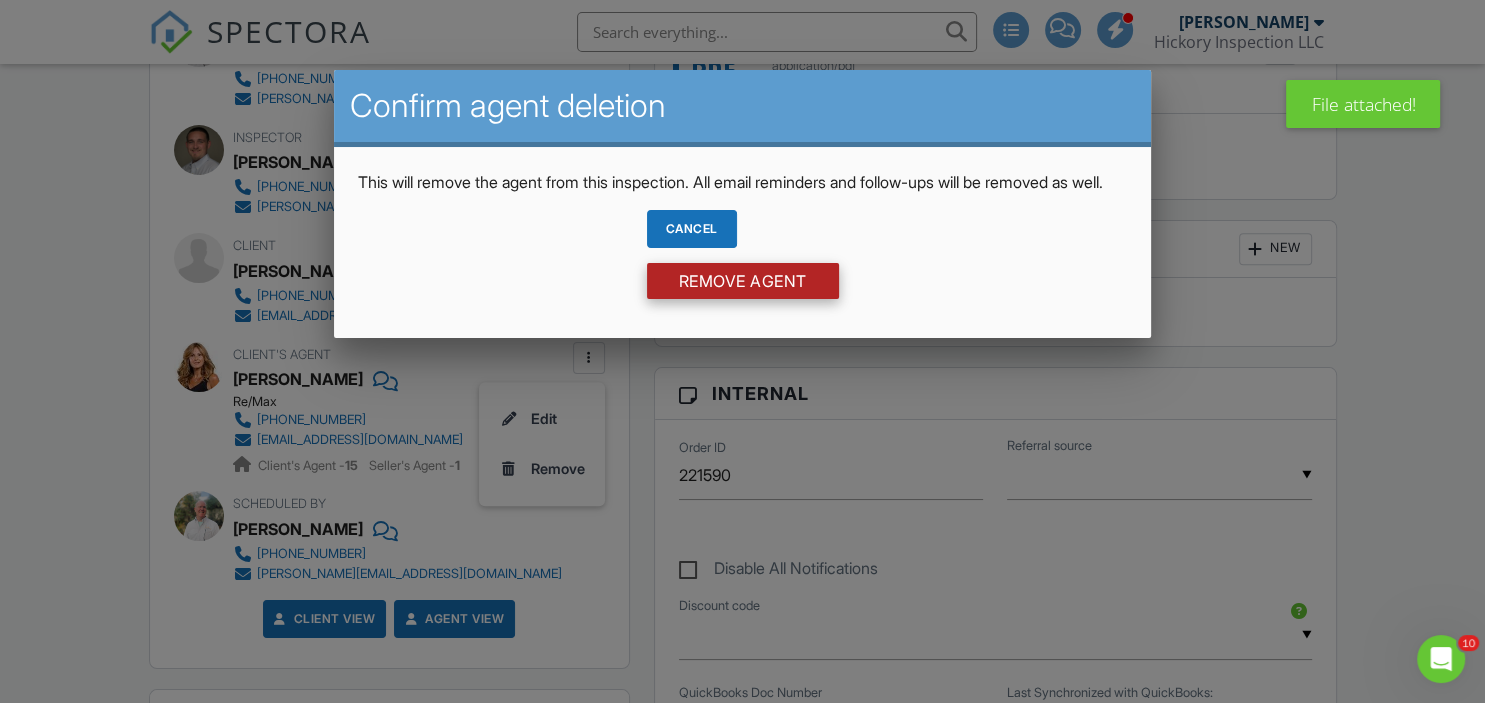 click on "Remove Agent" at bounding box center (743, 281) 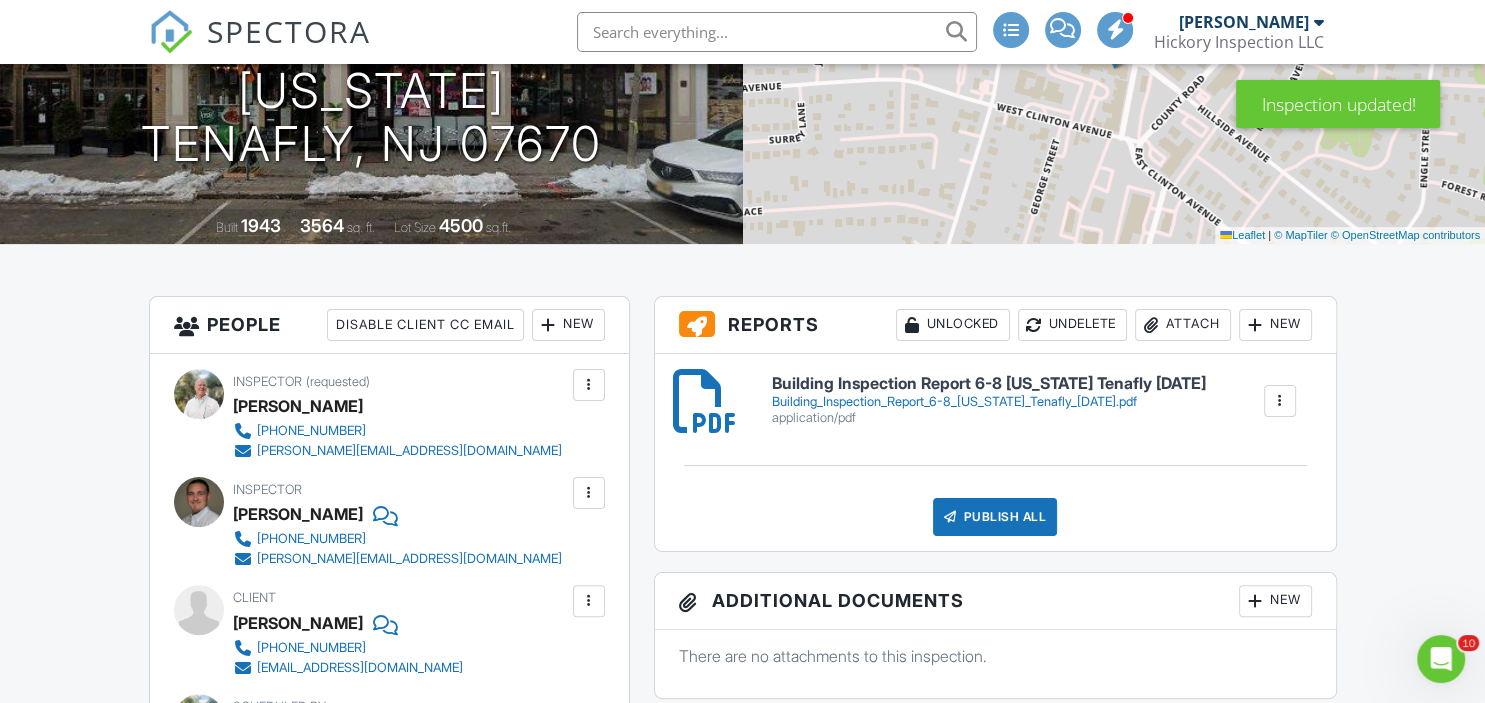 scroll, scrollTop: 0, scrollLeft: 0, axis: both 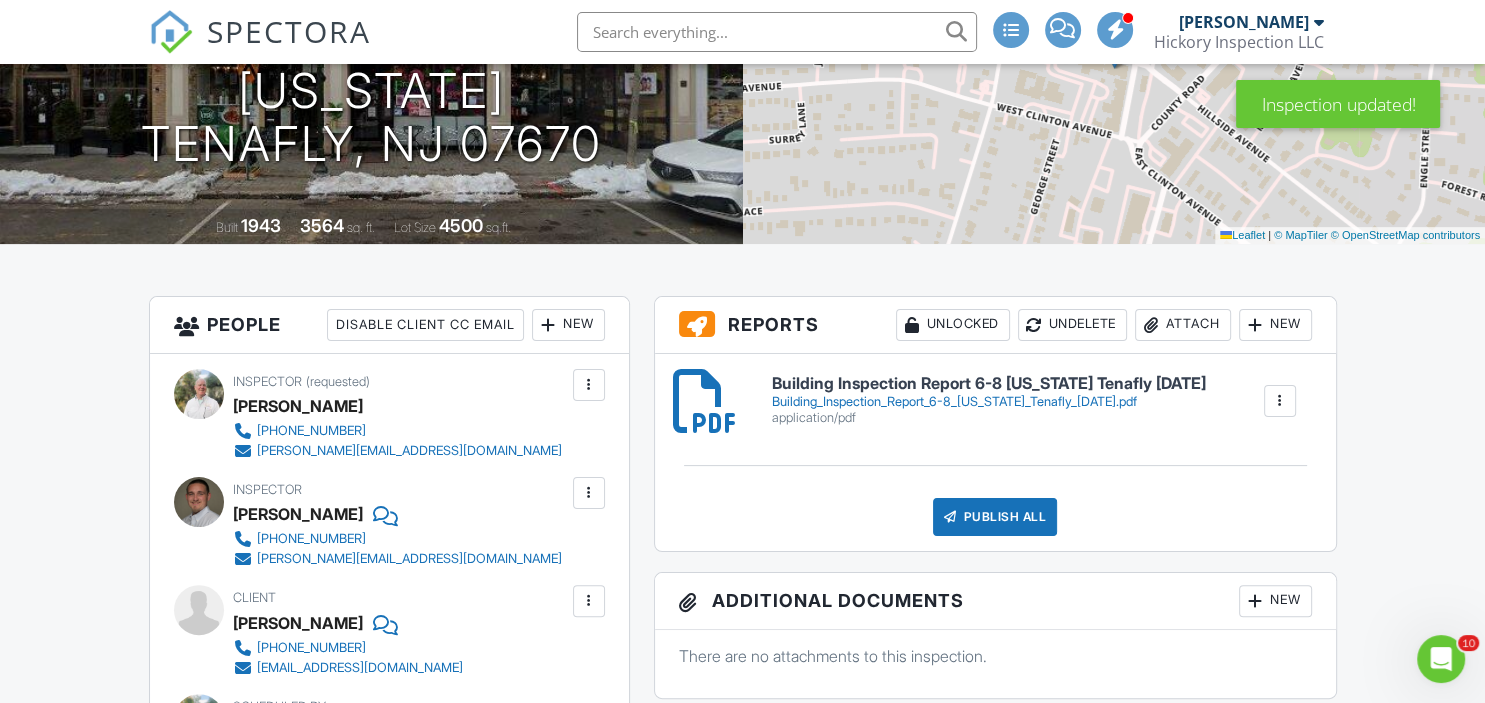 click on "Building_Inspection_Report_6-8_[US_STATE]_Tenafly_[DATE].pdf" at bounding box center (989, 402) 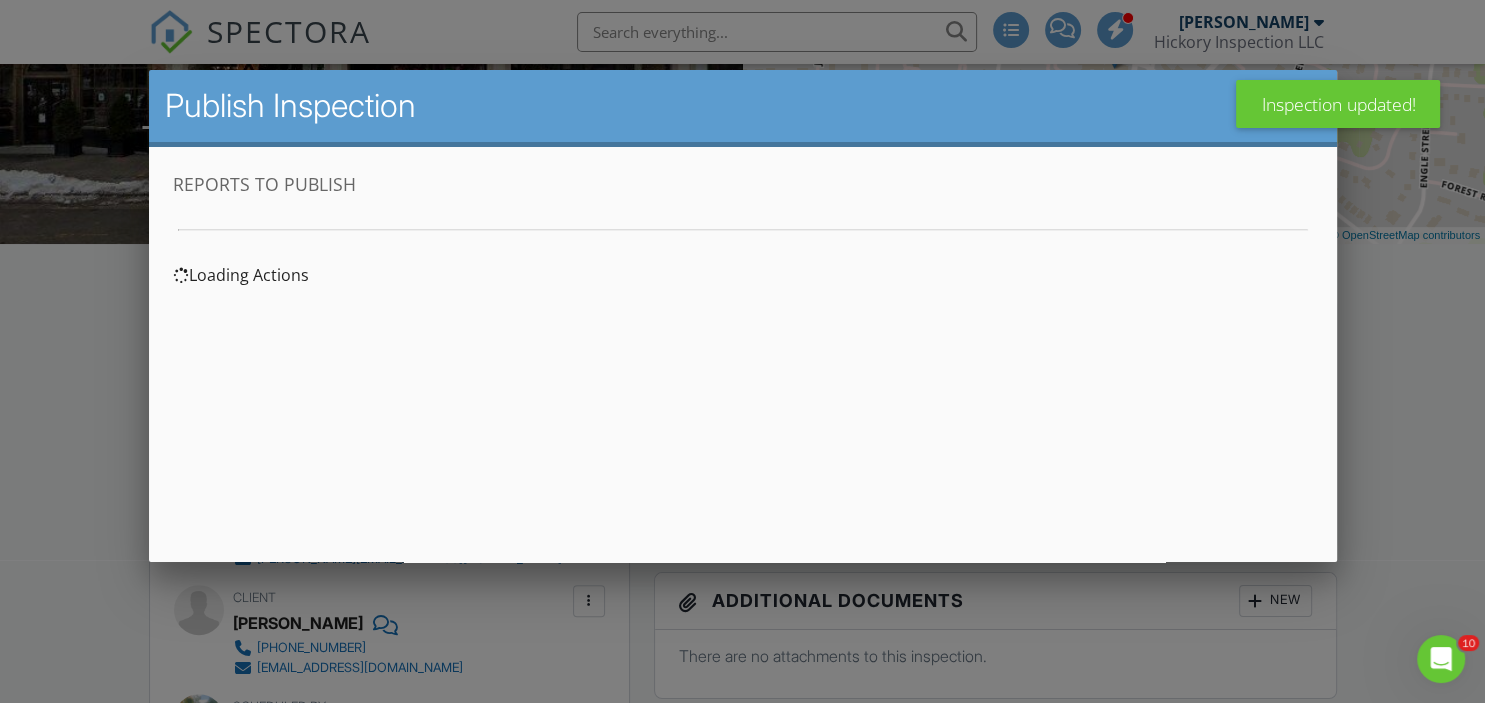 scroll, scrollTop: 0, scrollLeft: 0, axis: both 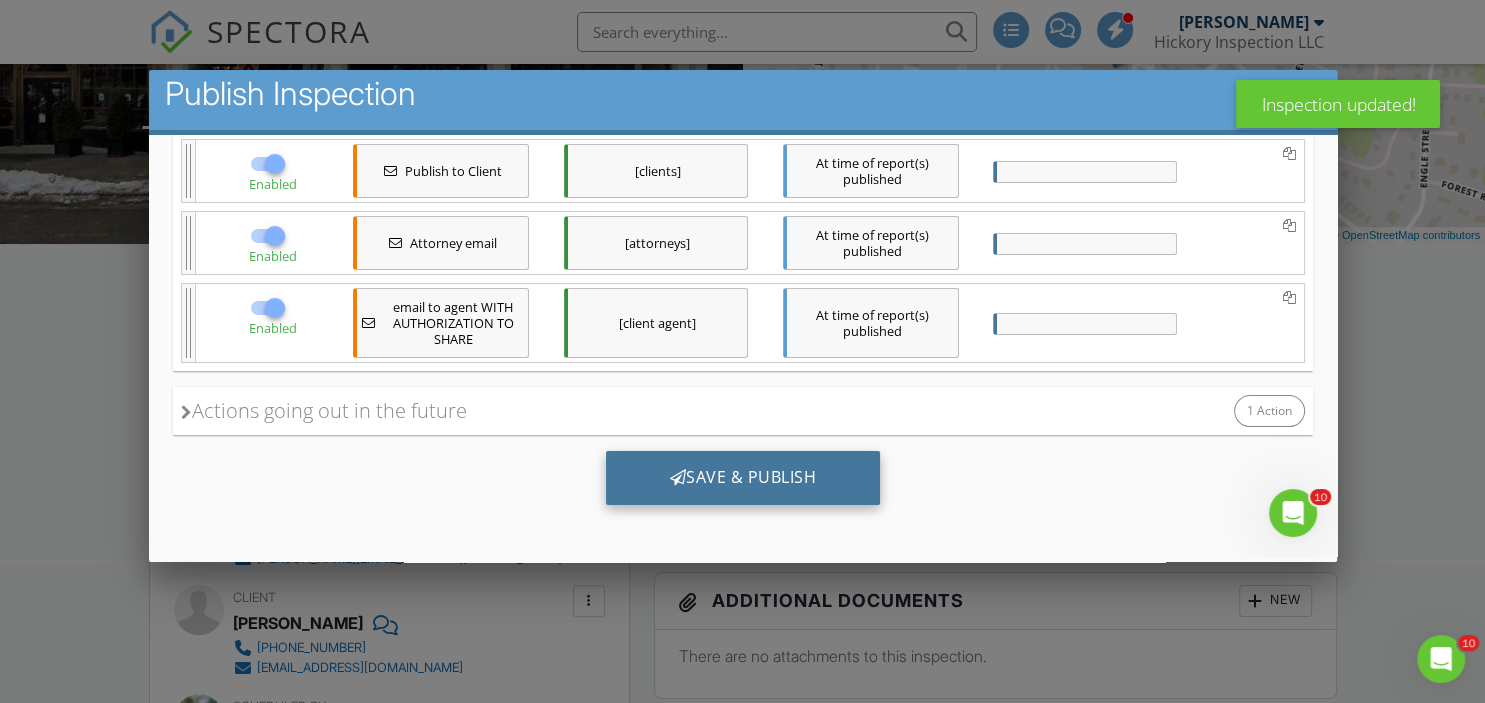 click on "Save & Publish" at bounding box center [742, 478] 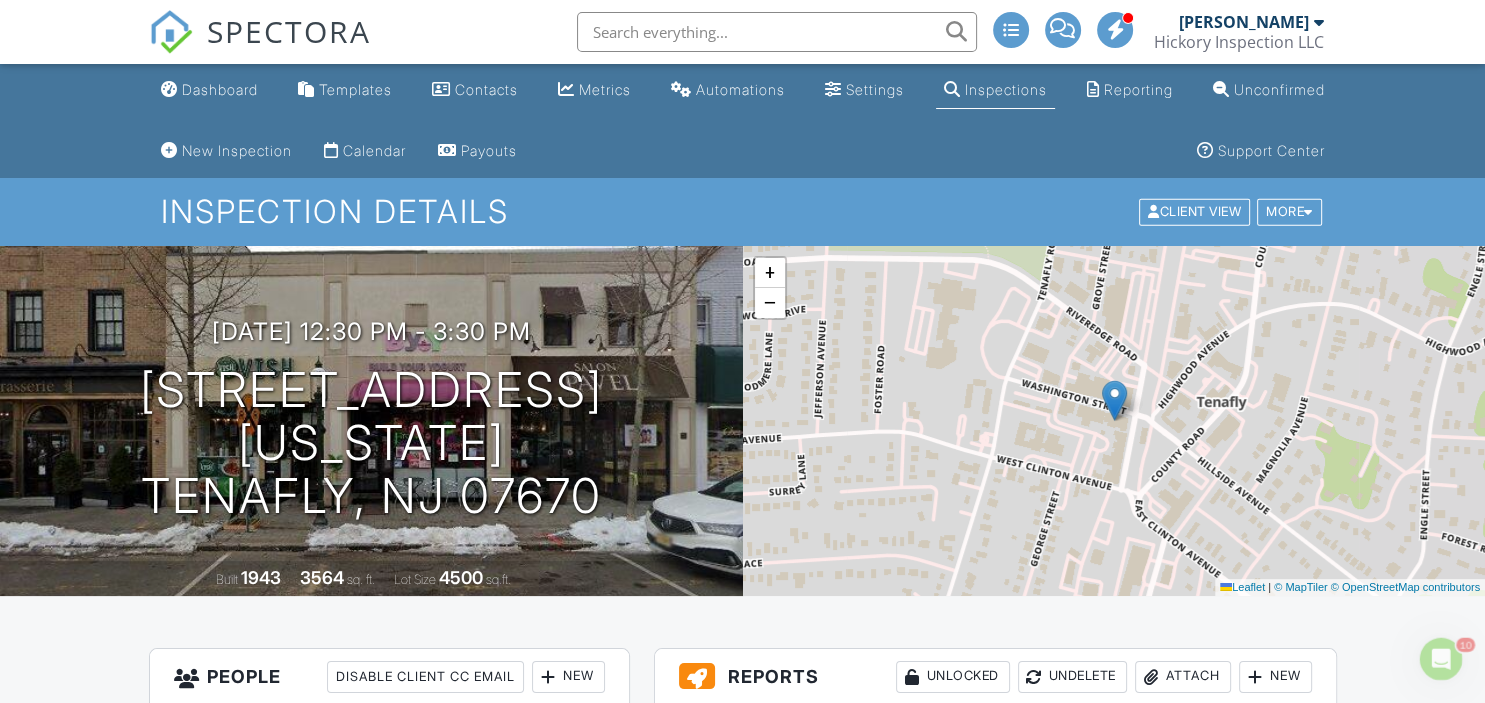 scroll, scrollTop: 0, scrollLeft: 0, axis: both 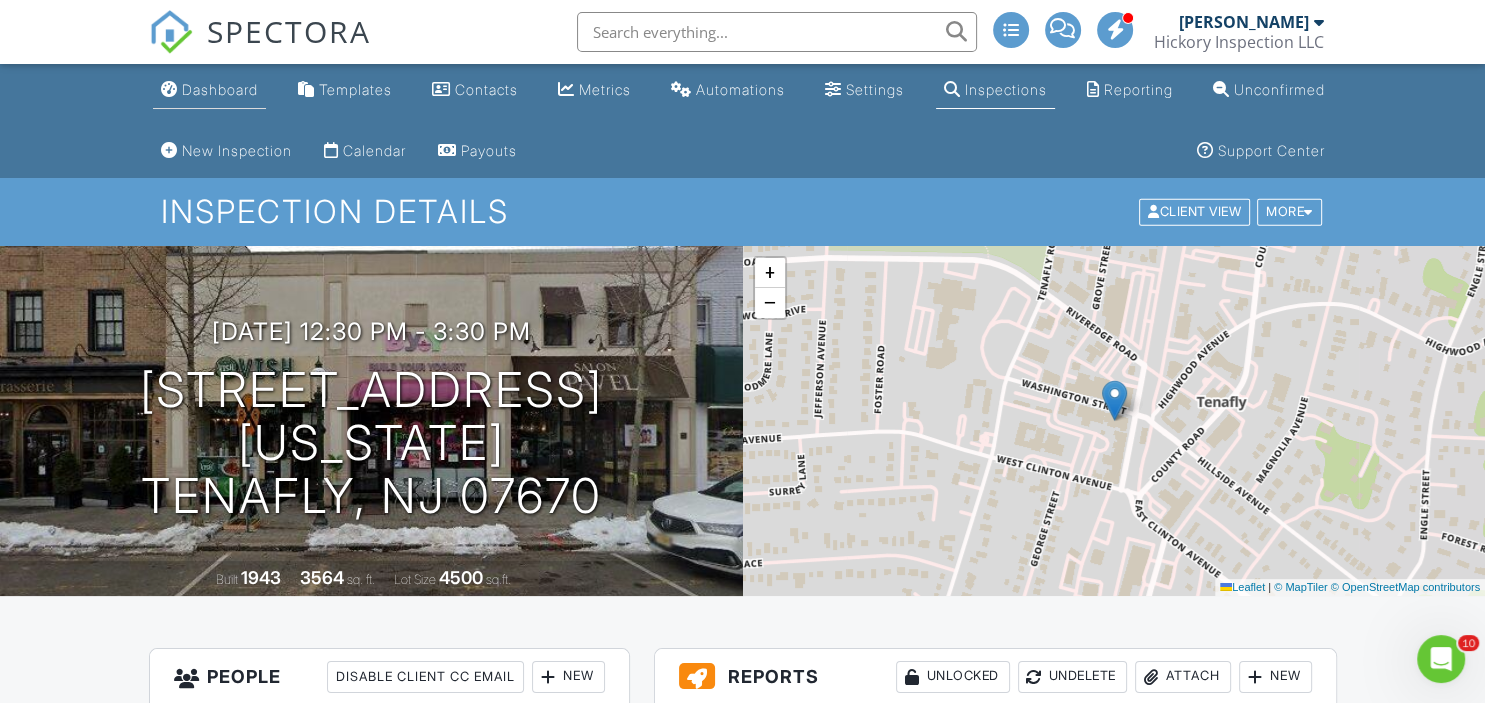 drag, startPoint x: 182, startPoint y: 76, endPoint x: 191, endPoint y: 89, distance: 15.811388 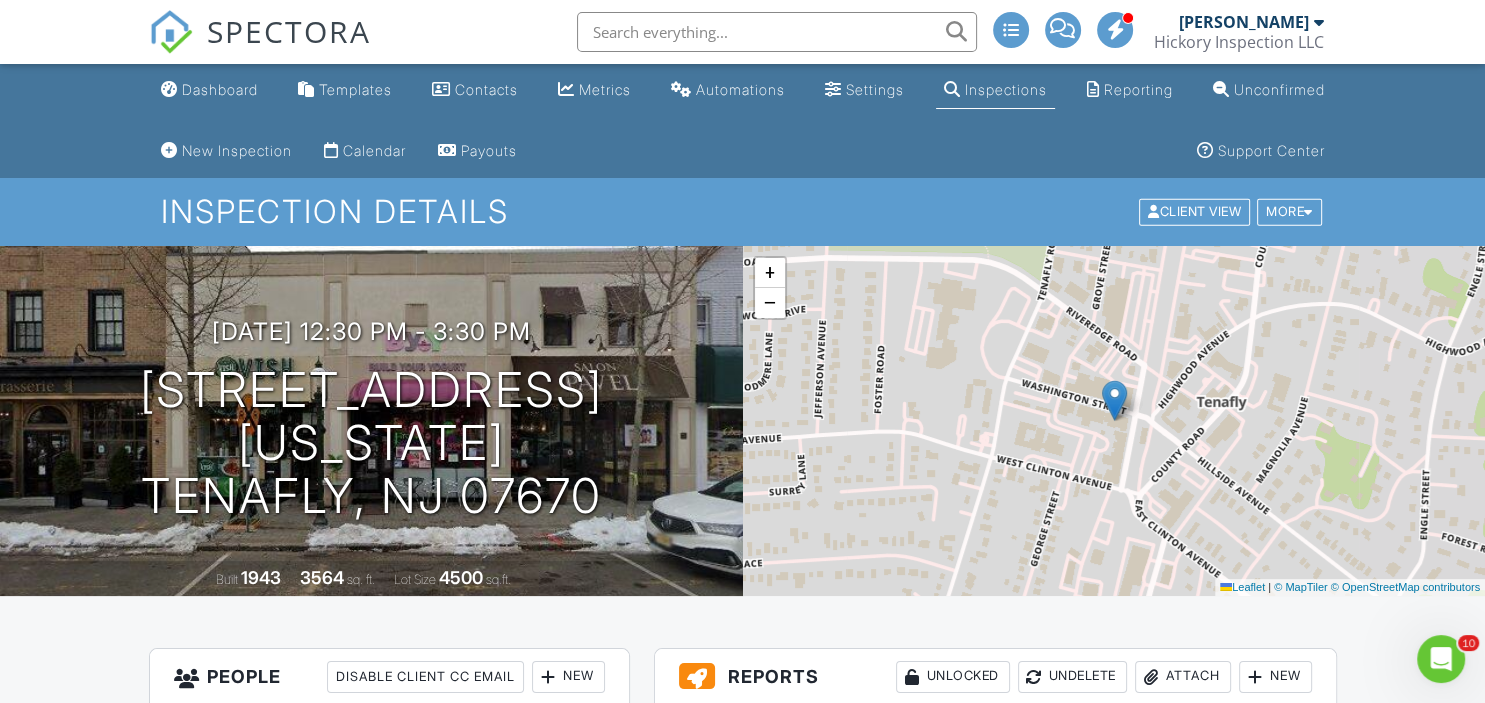 click on "Dashboard" at bounding box center [209, 90] 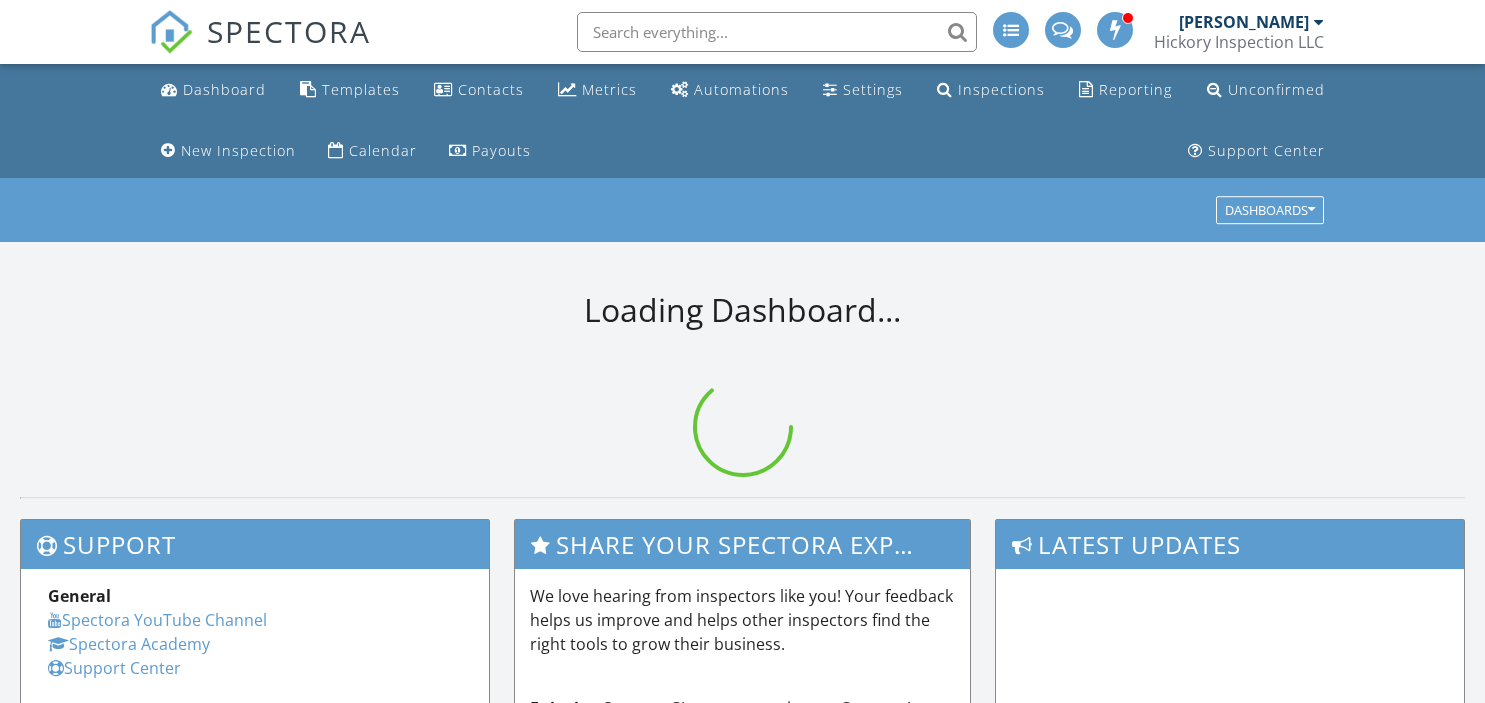 scroll, scrollTop: 0, scrollLeft: 0, axis: both 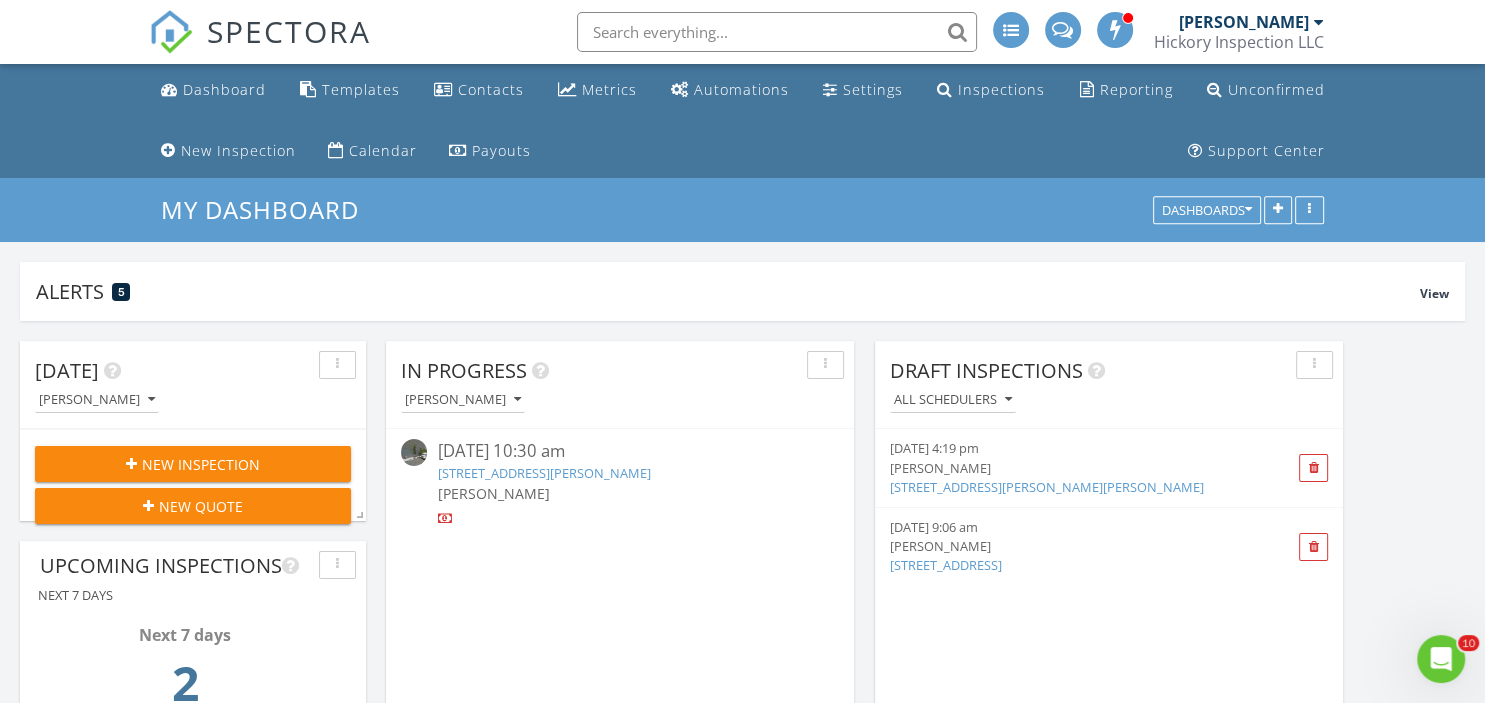 click on "New Inspection" at bounding box center [201, 464] 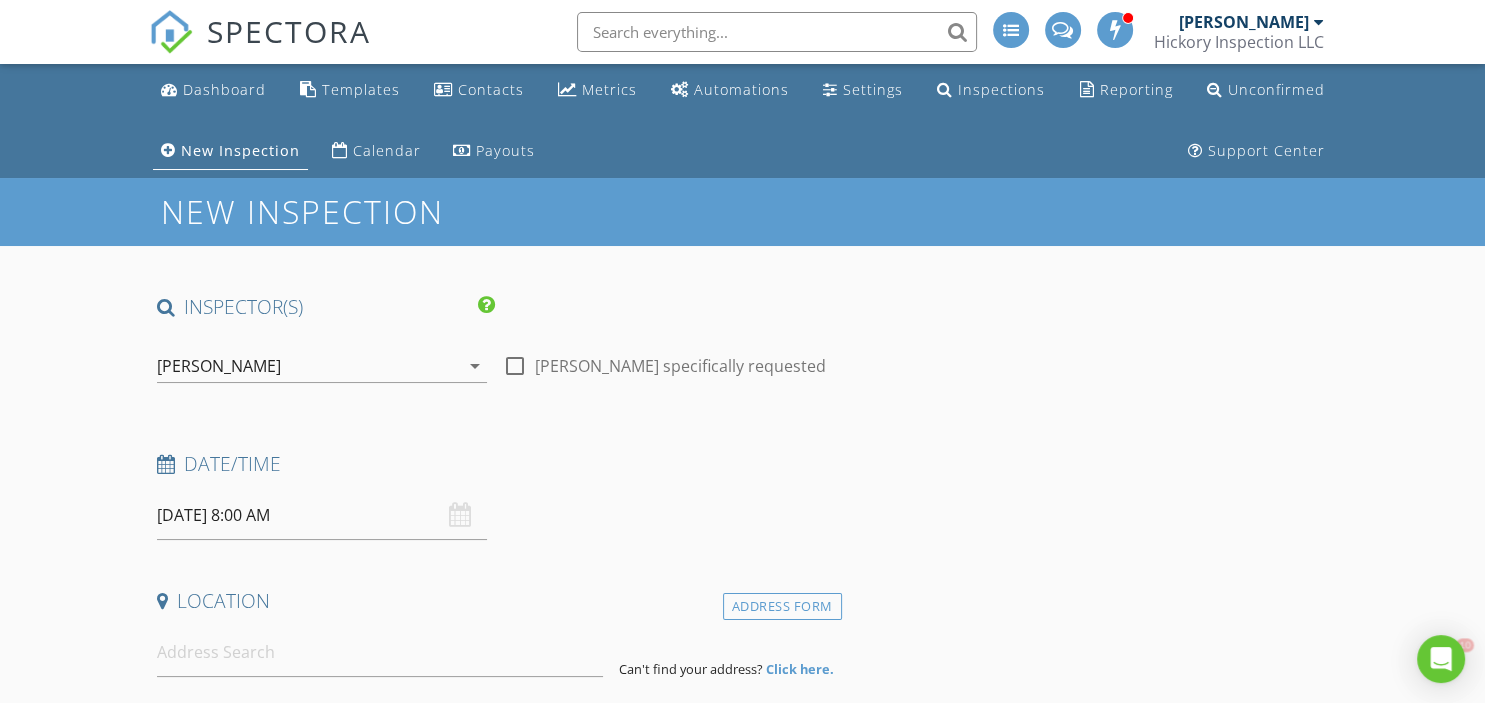 scroll, scrollTop: 0, scrollLeft: 0, axis: both 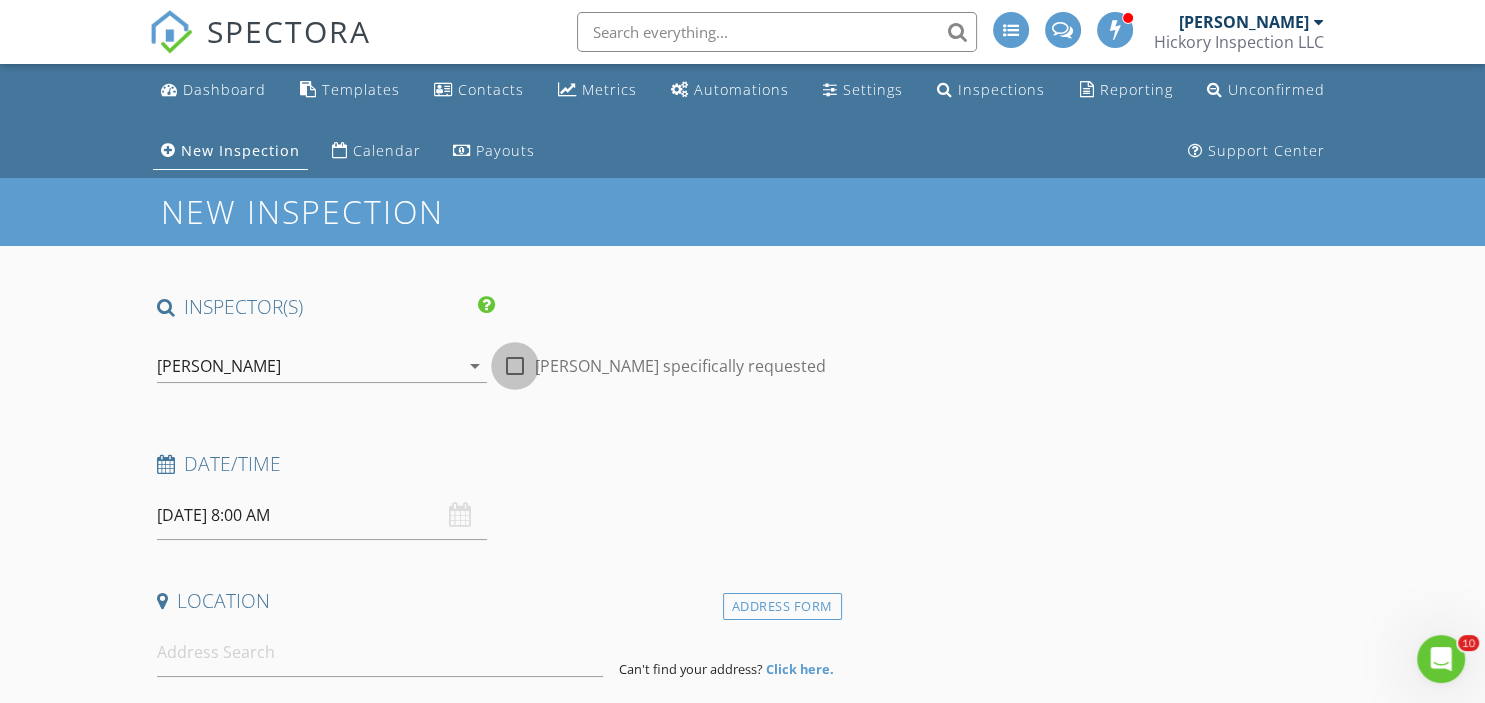 click at bounding box center [515, 366] 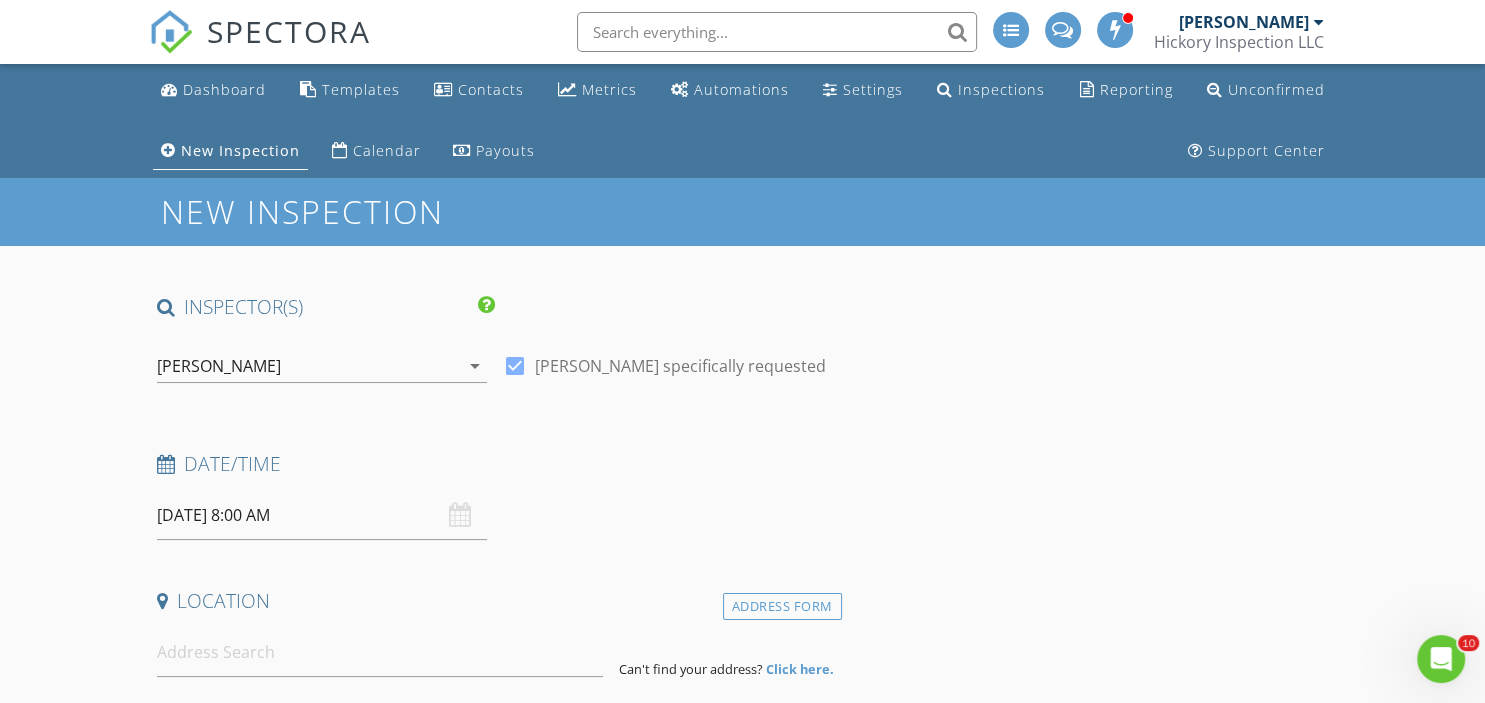 click on "[PERSON_NAME]" at bounding box center [308, 366] 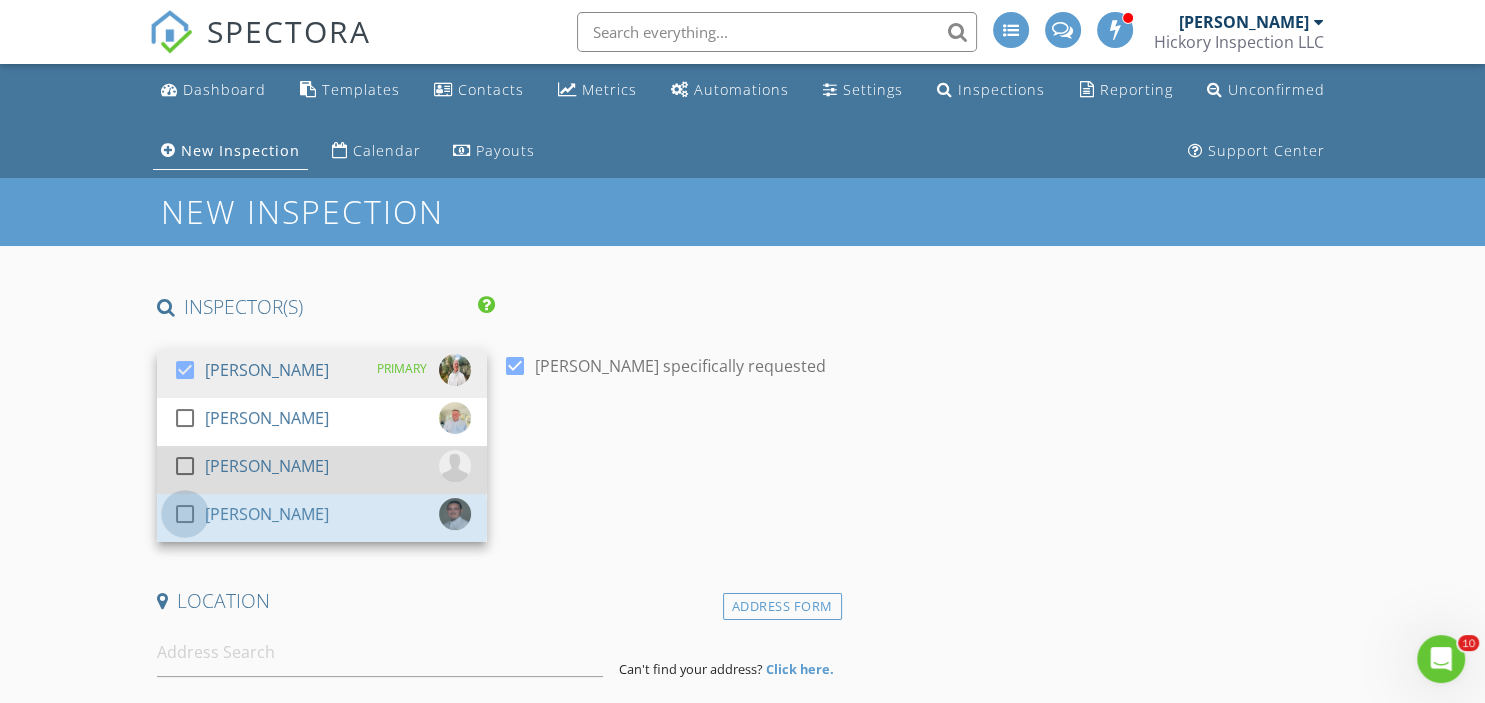 drag, startPoint x: 182, startPoint y: 518, endPoint x: 323, endPoint y: 493, distance: 143.19916 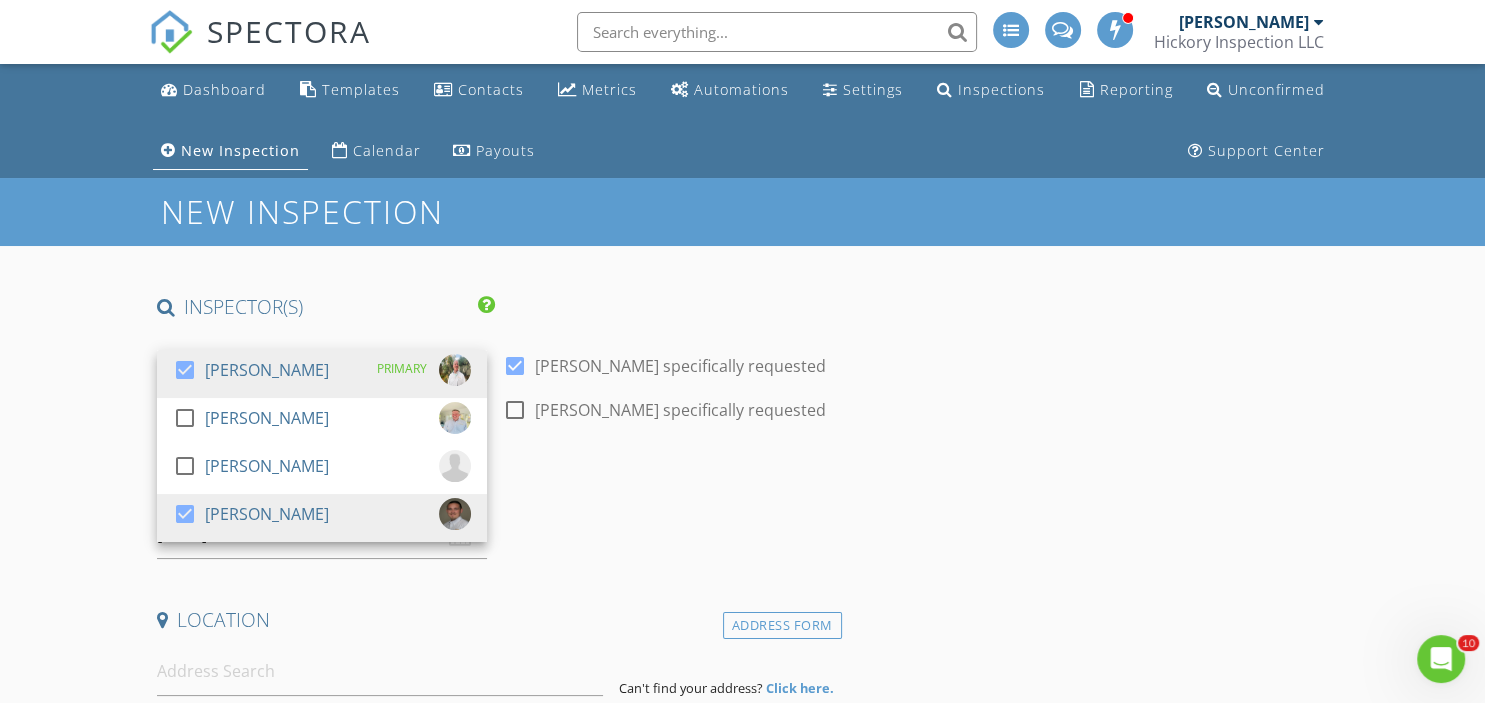 click on "INSPECTOR(S)
check_box   Brian Archibald   PRIMARY   check_box_outline_blank   Jim Machovsky     check_box_outline_blank   Anthony D'Annunzio     check_box   Jesse Boonstra     Brian Archibald,  Jesse Boonstra arrow_drop_down   check_box Brian Archibald specifically requested check_box_outline_blank Jesse Boonstra specifically requested
Date/Time
07/11/2025 8:00 AM
Location
Address Form       Can't find your address?   Click here.
client
check_box Enable Client CC email for this inspection   Client Search     check_box_outline_blank Client is a Company/Organization     First Name   Last Name   Email   CC Email   Phone   Address   City   State   Zip     Tags         Notes   Private Notes
ADD ADDITIONAL client
SERVICES
check_box_outline_blank   Residential Inspection     Multi Family" at bounding box center (495, 1930) 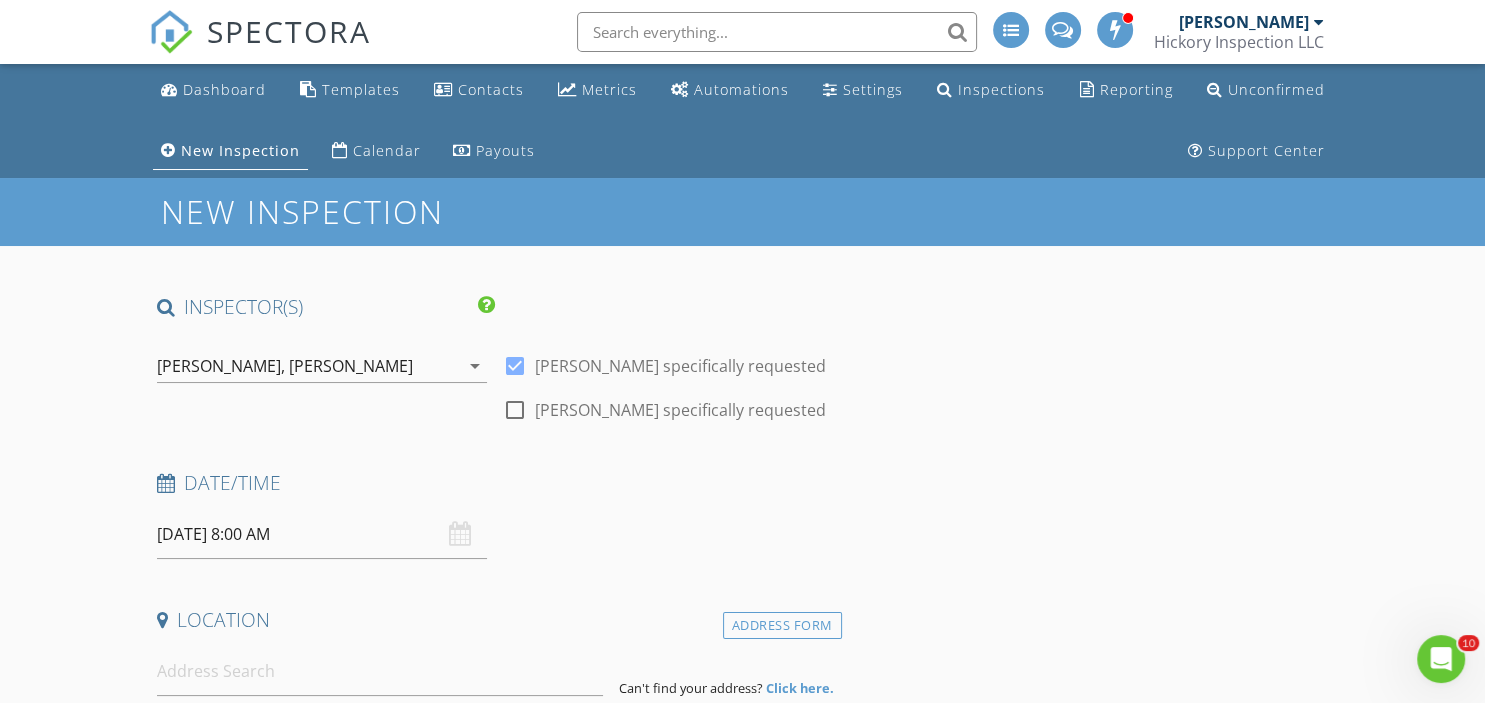 click on "07/11/2025 8:00 AM" at bounding box center [322, 534] 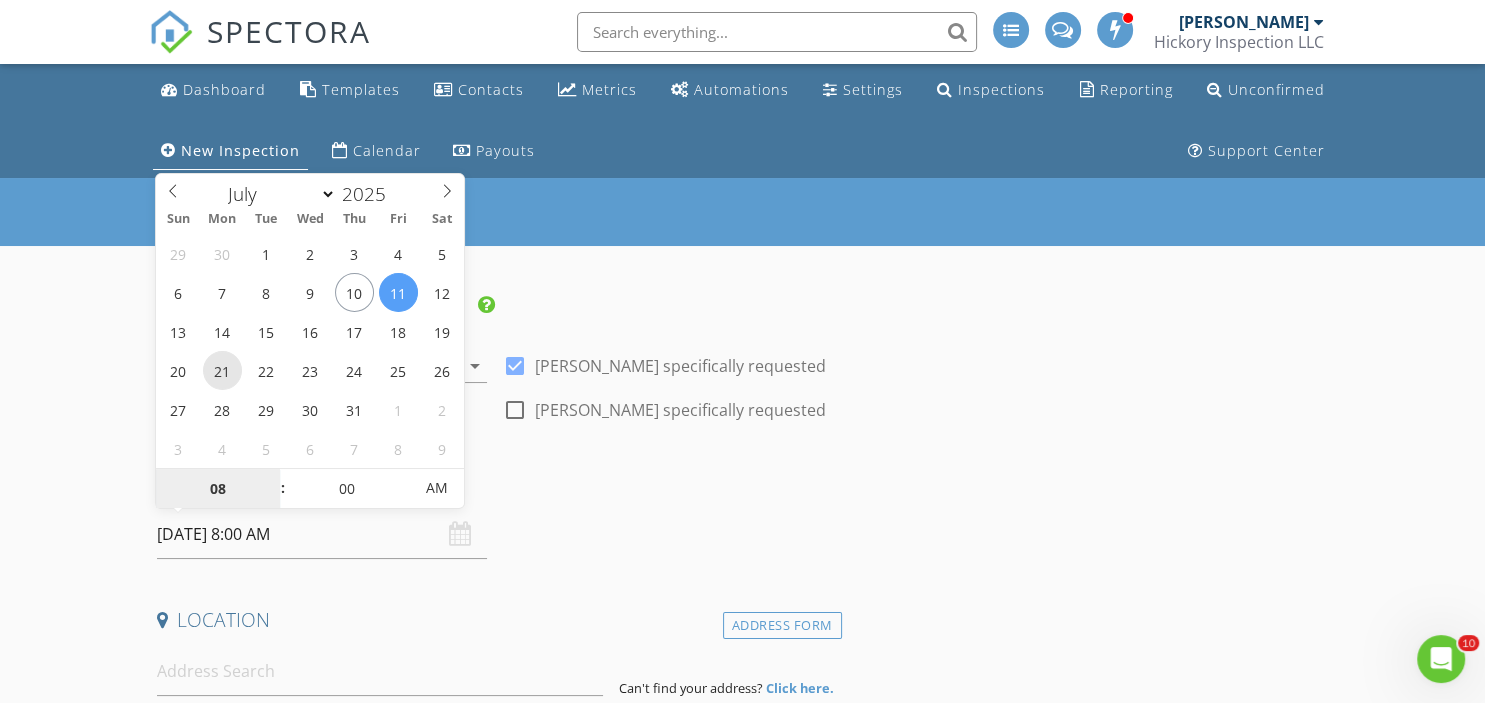 type on "07/28/2025 8:00 AM" 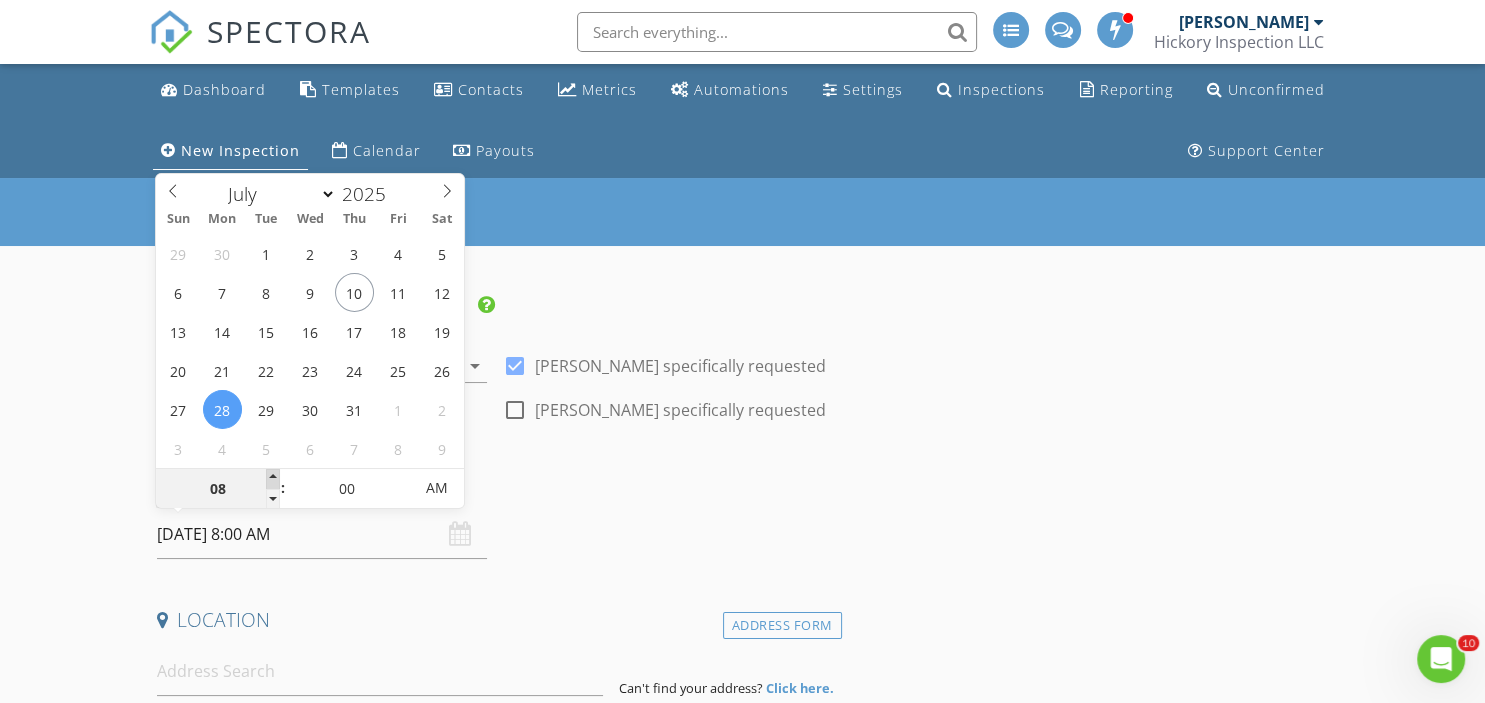 type on "09" 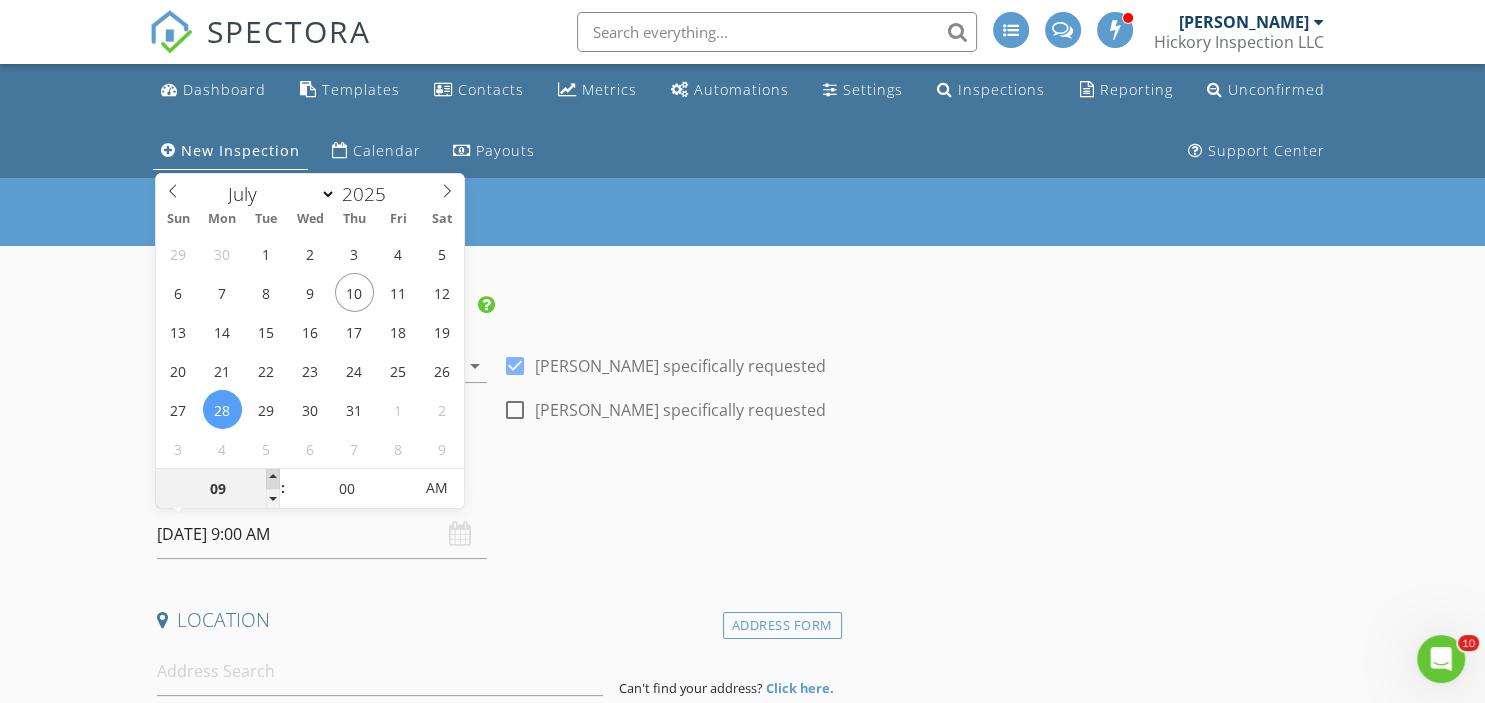 click at bounding box center (273, 479) 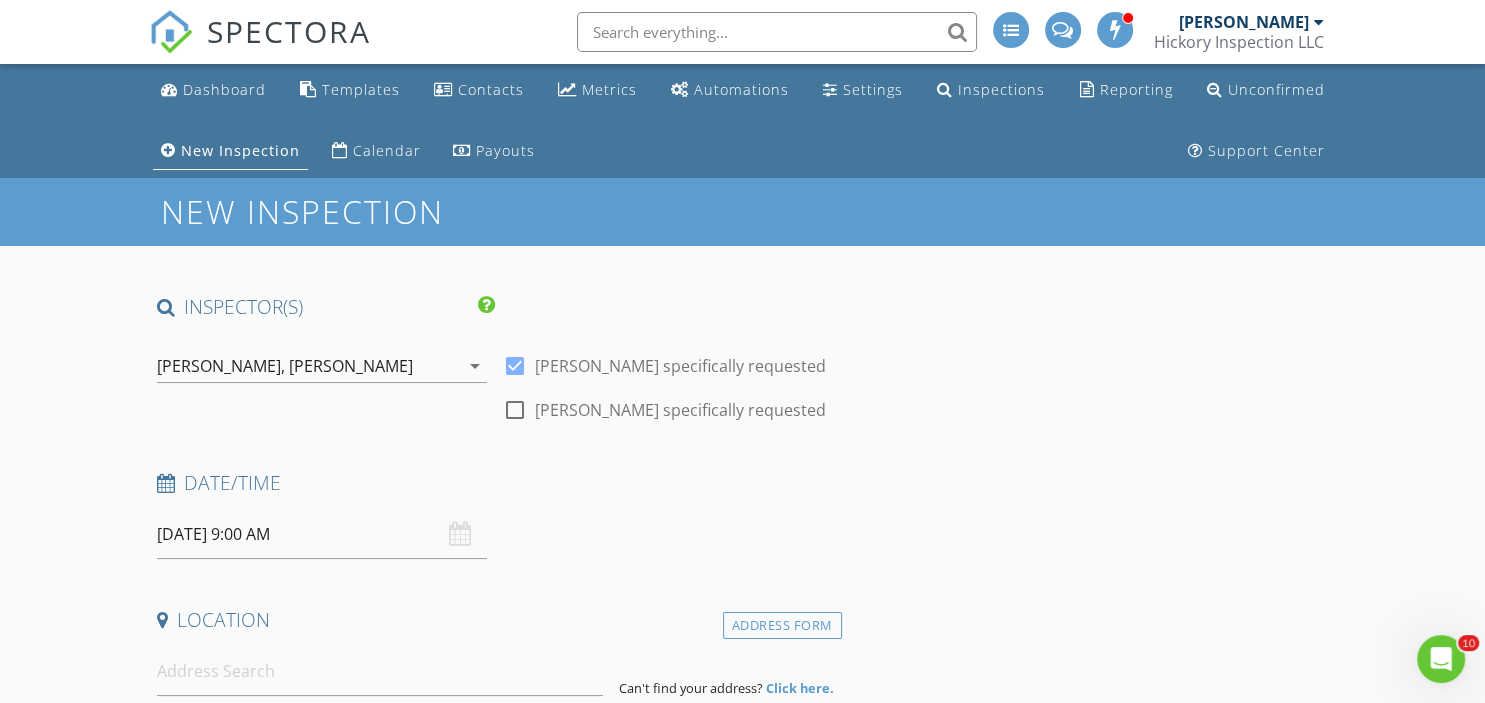 click on "Date/Time" at bounding box center (495, 483) 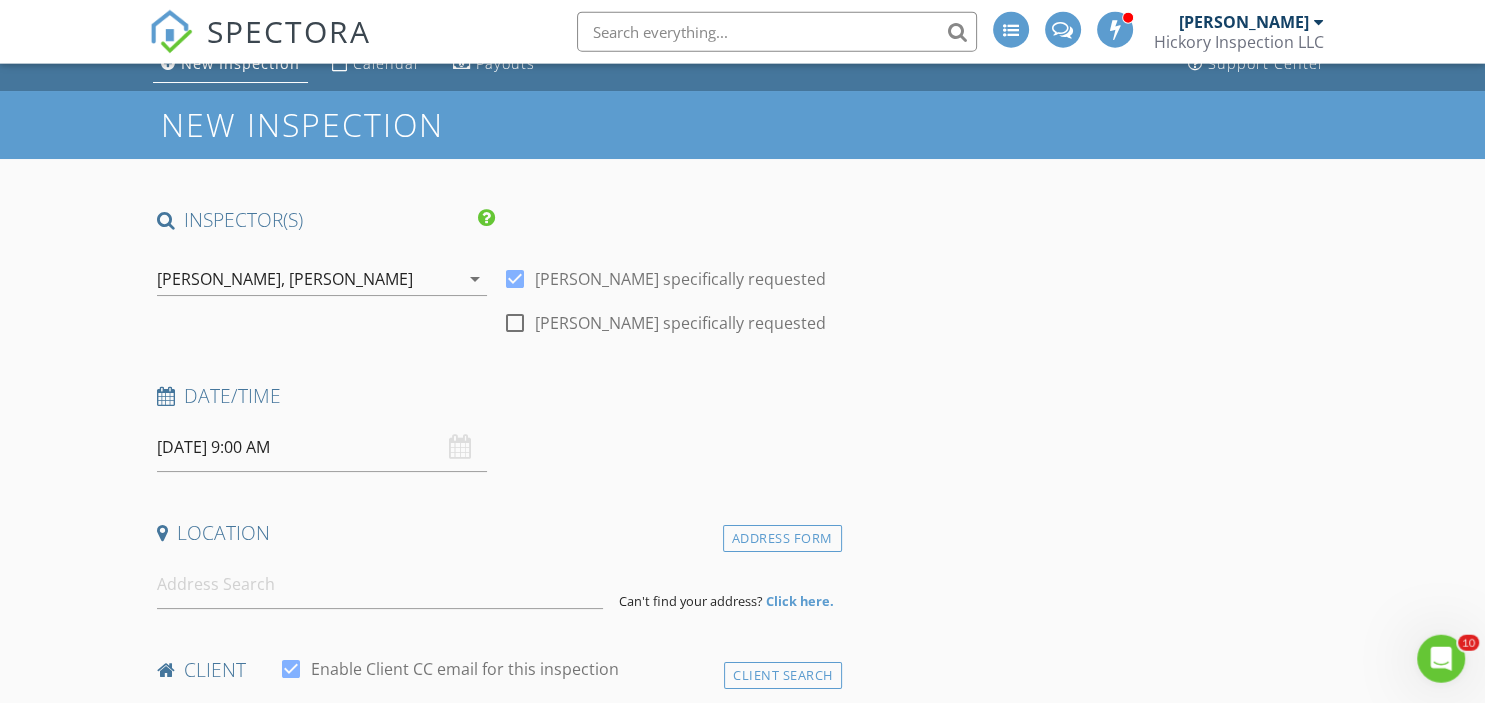 scroll, scrollTop: 176, scrollLeft: 0, axis: vertical 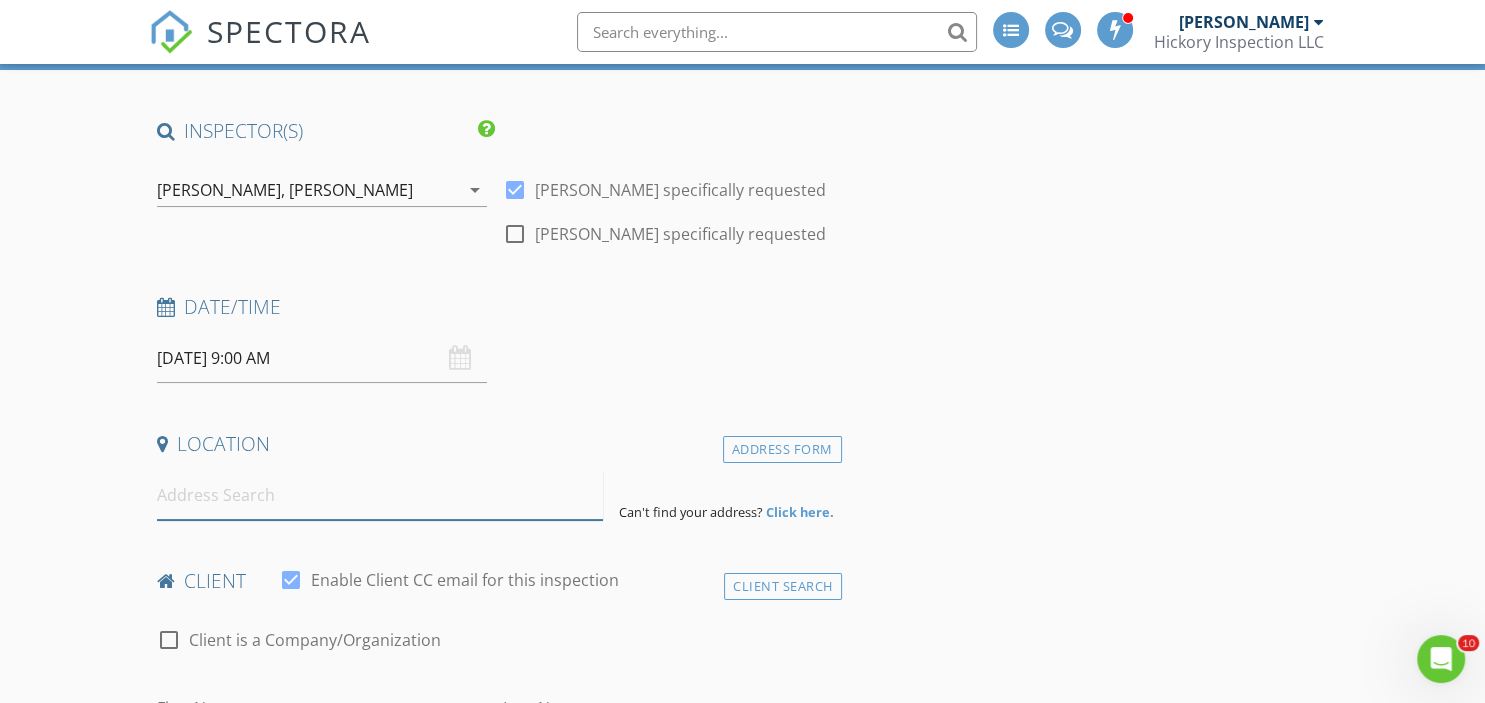 click at bounding box center (380, 495) 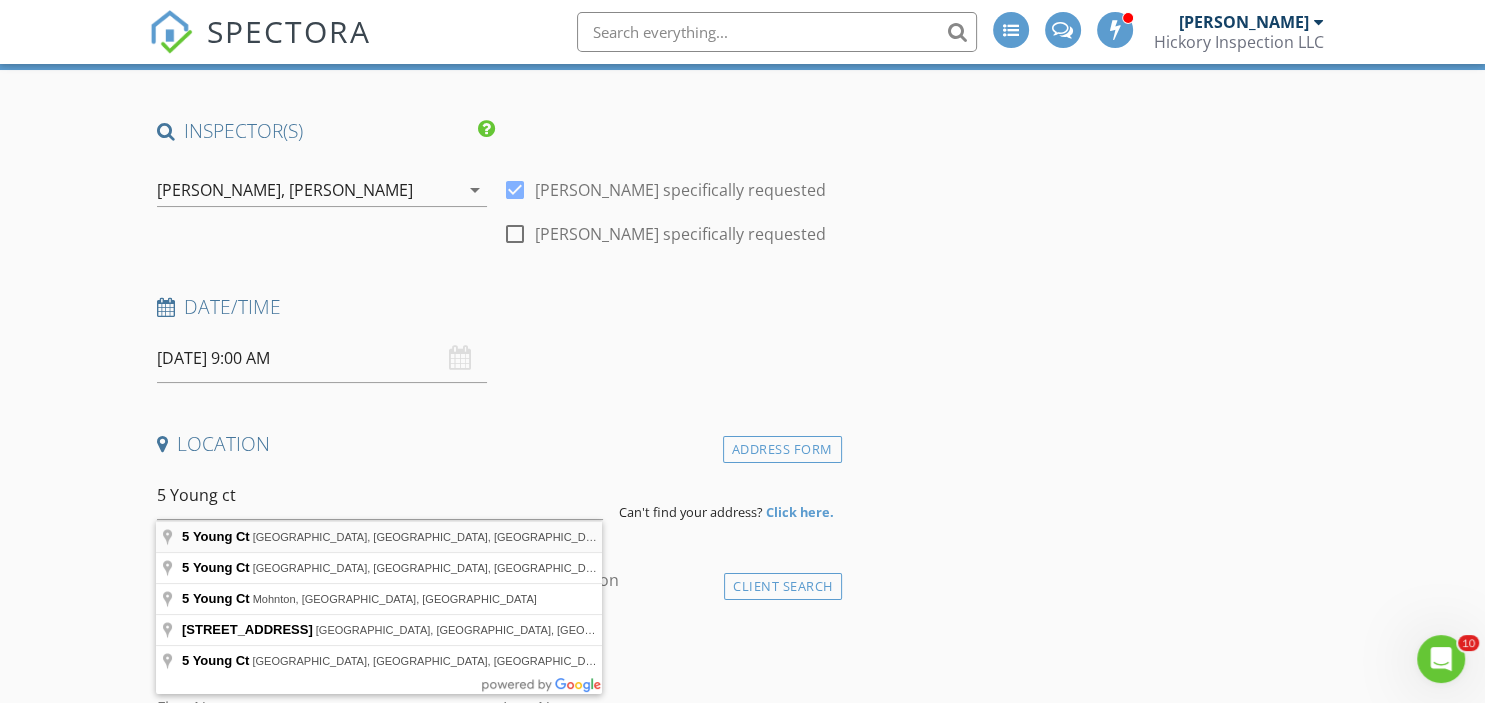 type on "5 Young Ct, East Hanover, NJ, USA" 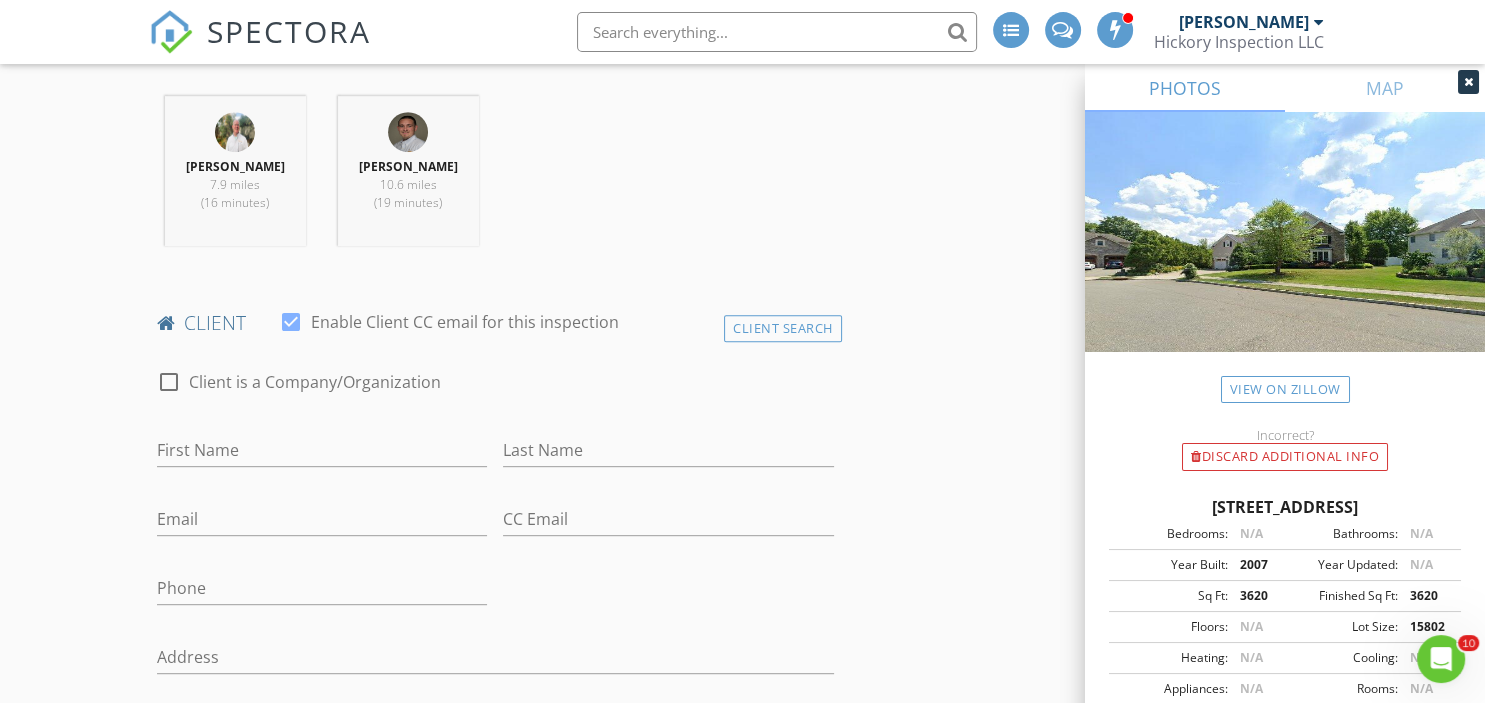 scroll, scrollTop: 880, scrollLeft: 0, axis: vertical 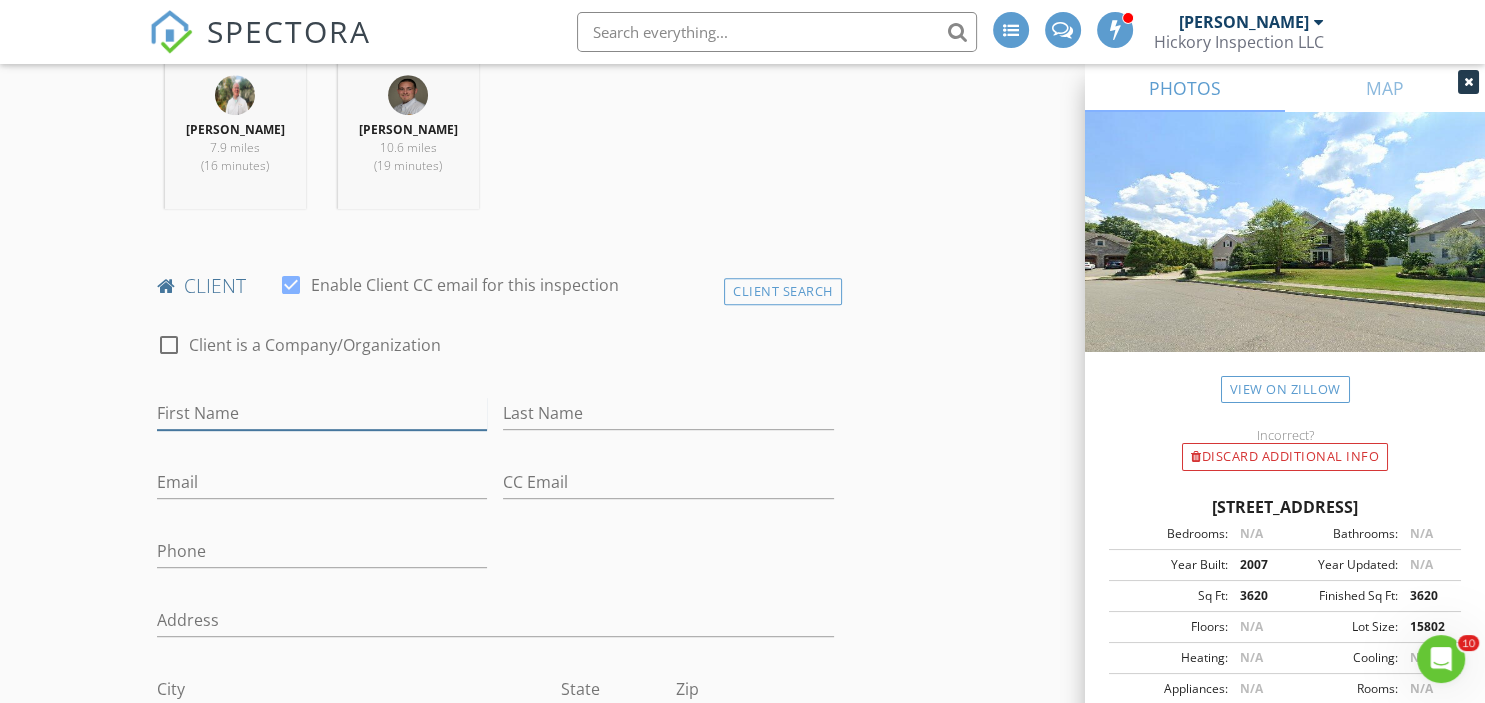 click on "First Name" at bounding box center [322, 413] 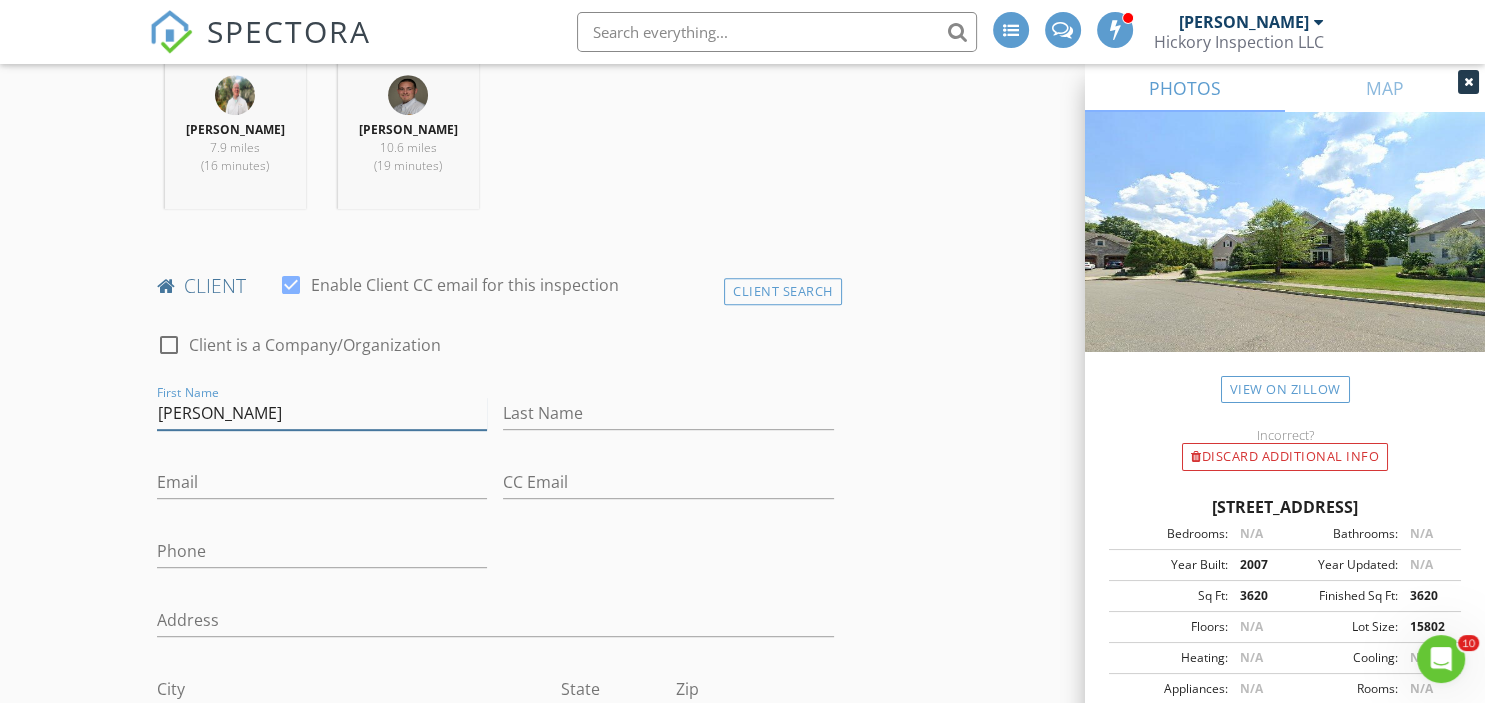 type on "Rhonda" 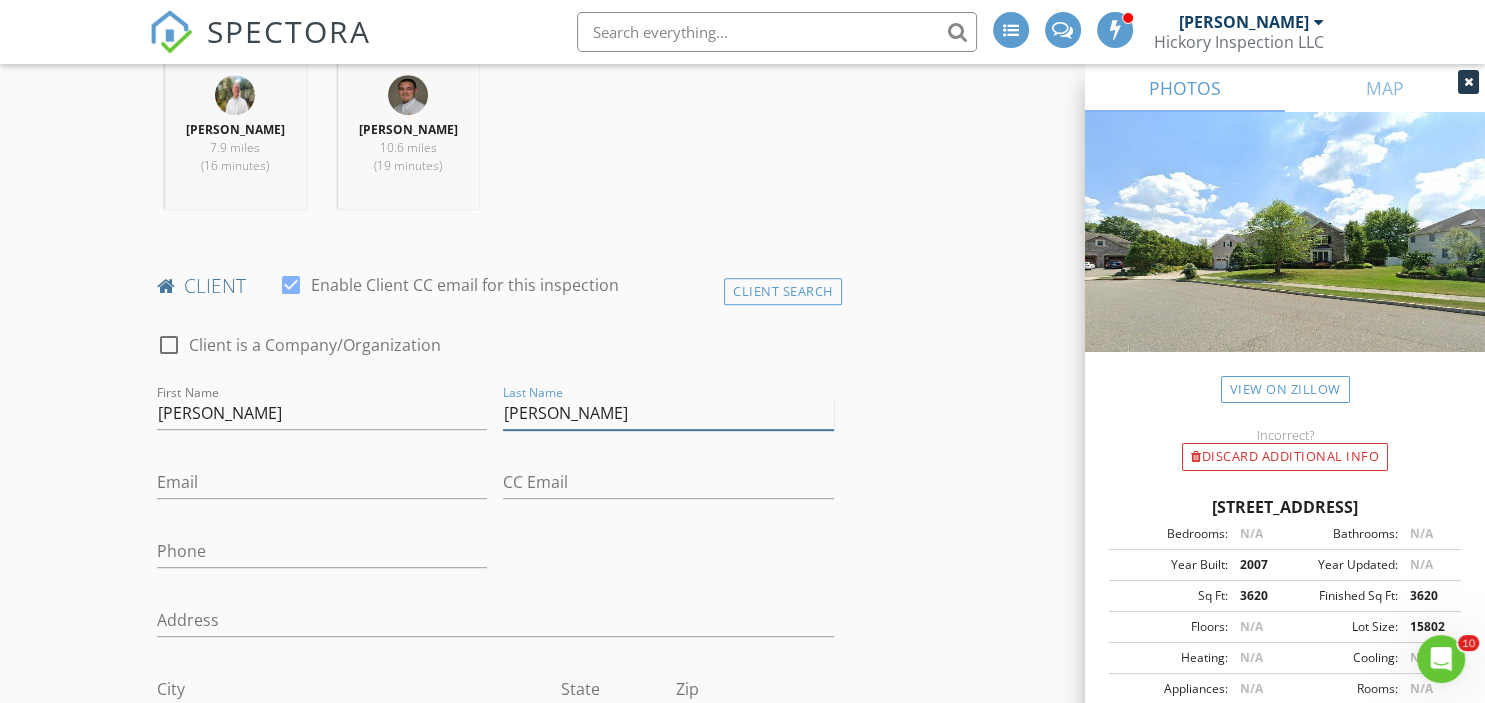 type on "O'Toole" 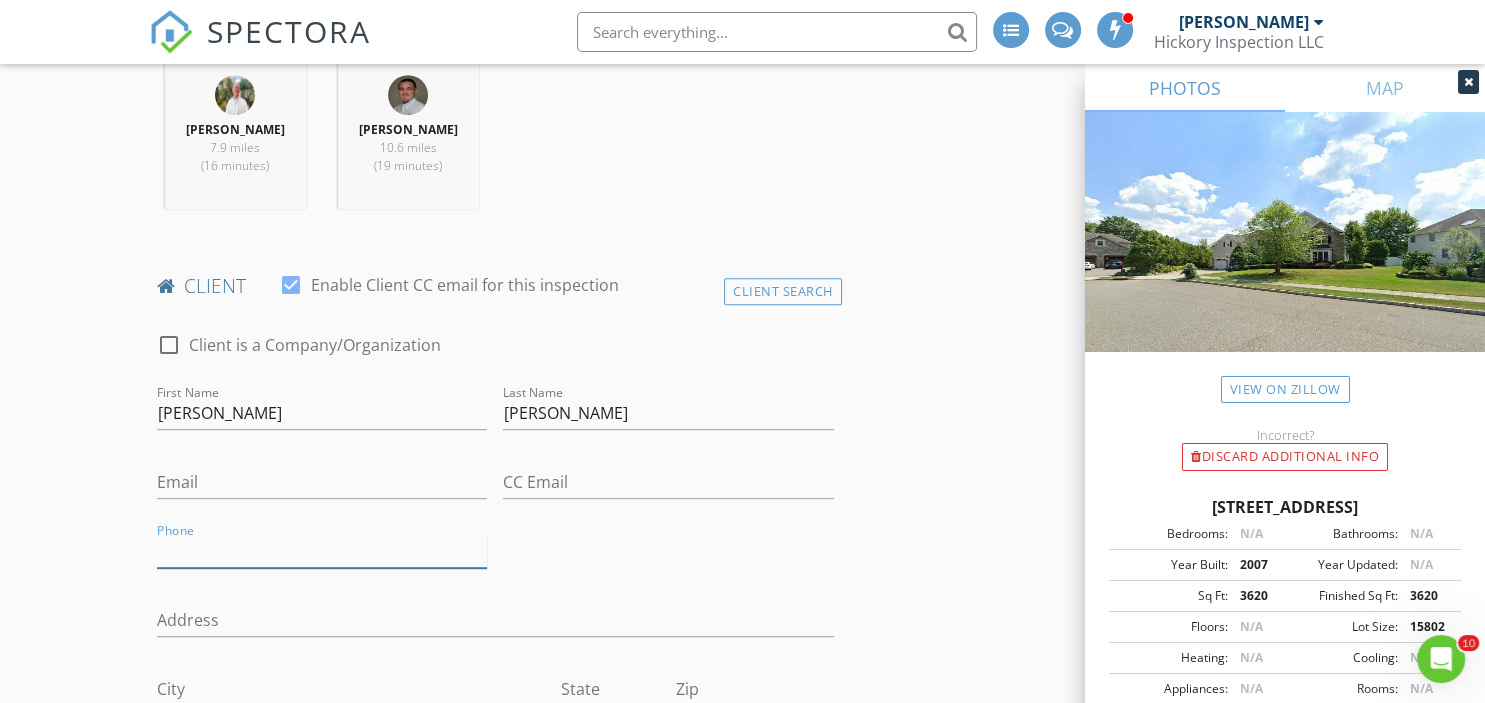 click on "Phone" at bounding box center [322, 551] 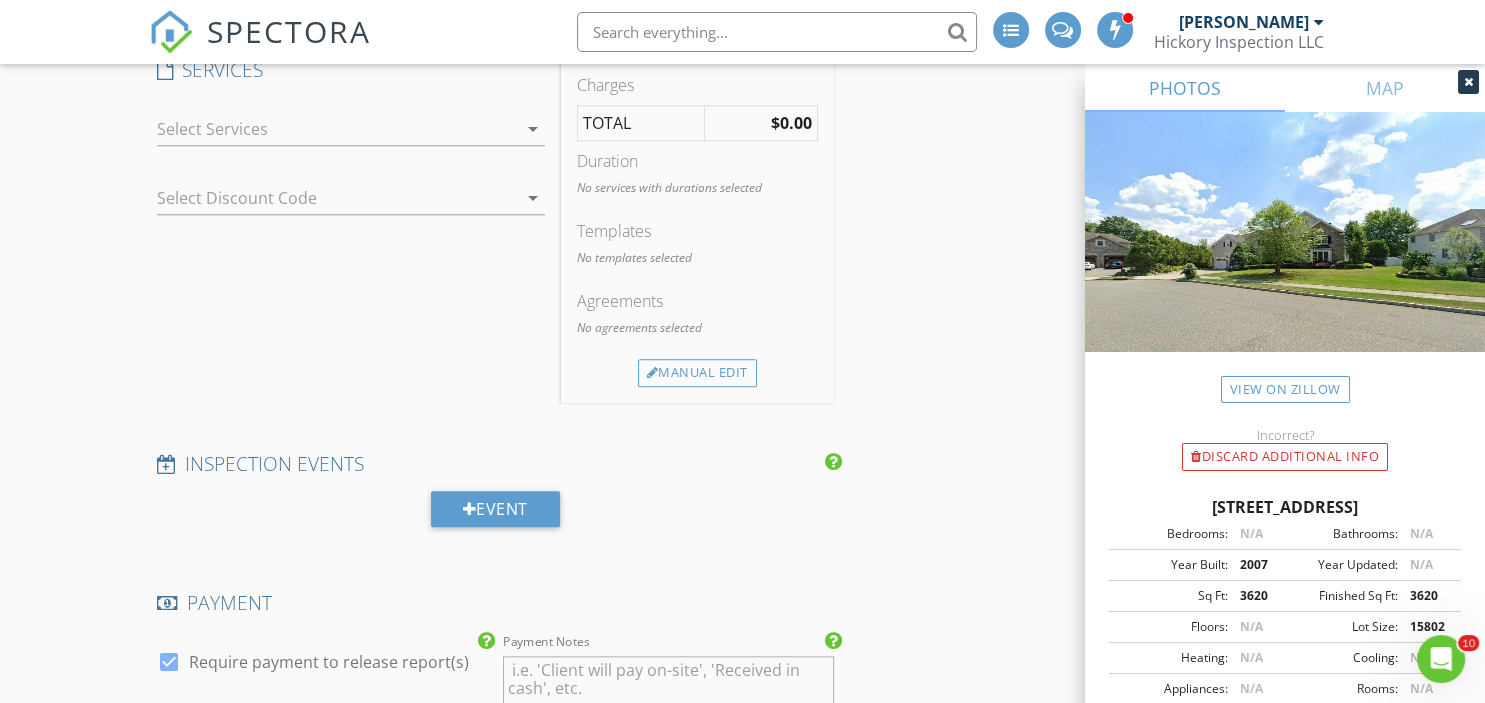 scroll, scrollTop: 1760, scrollLeft: 0, axis: vertical 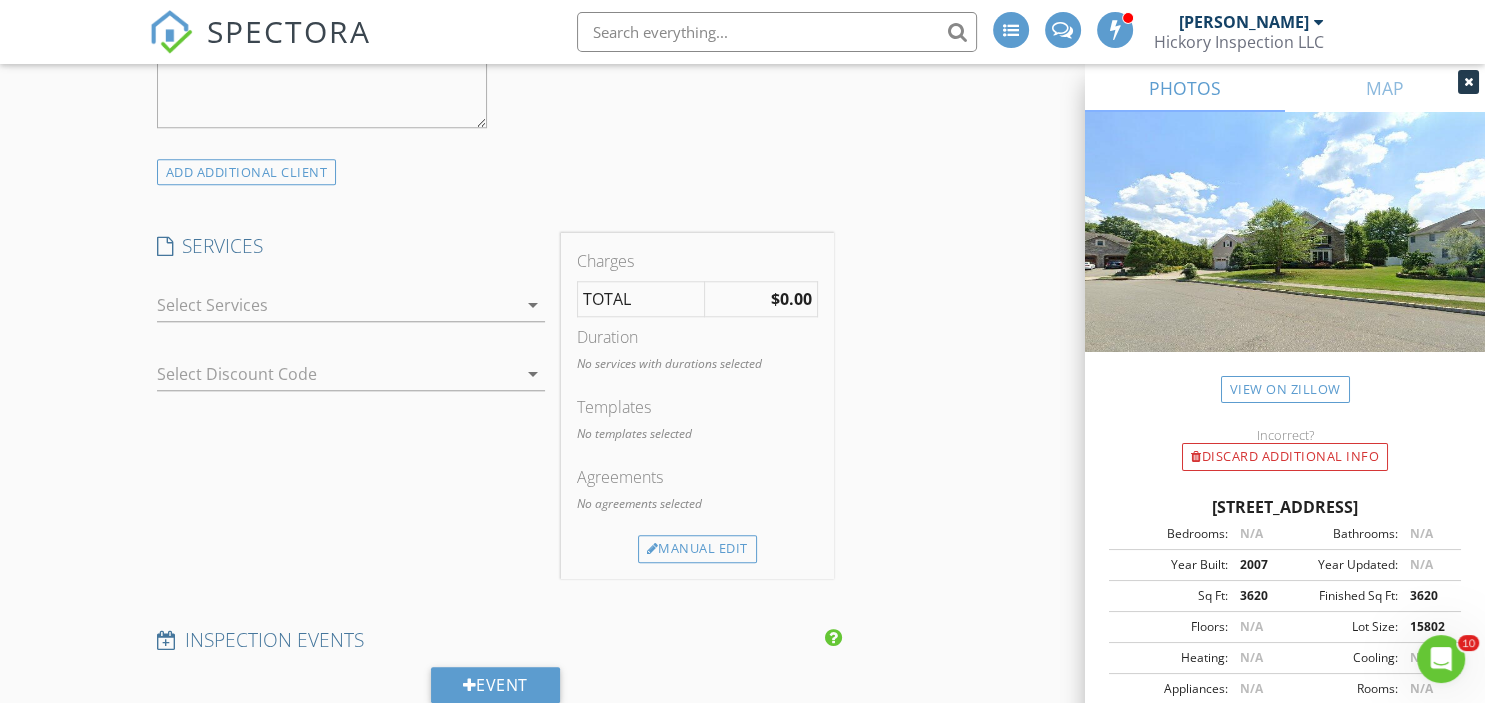 type on "973-580-7836" 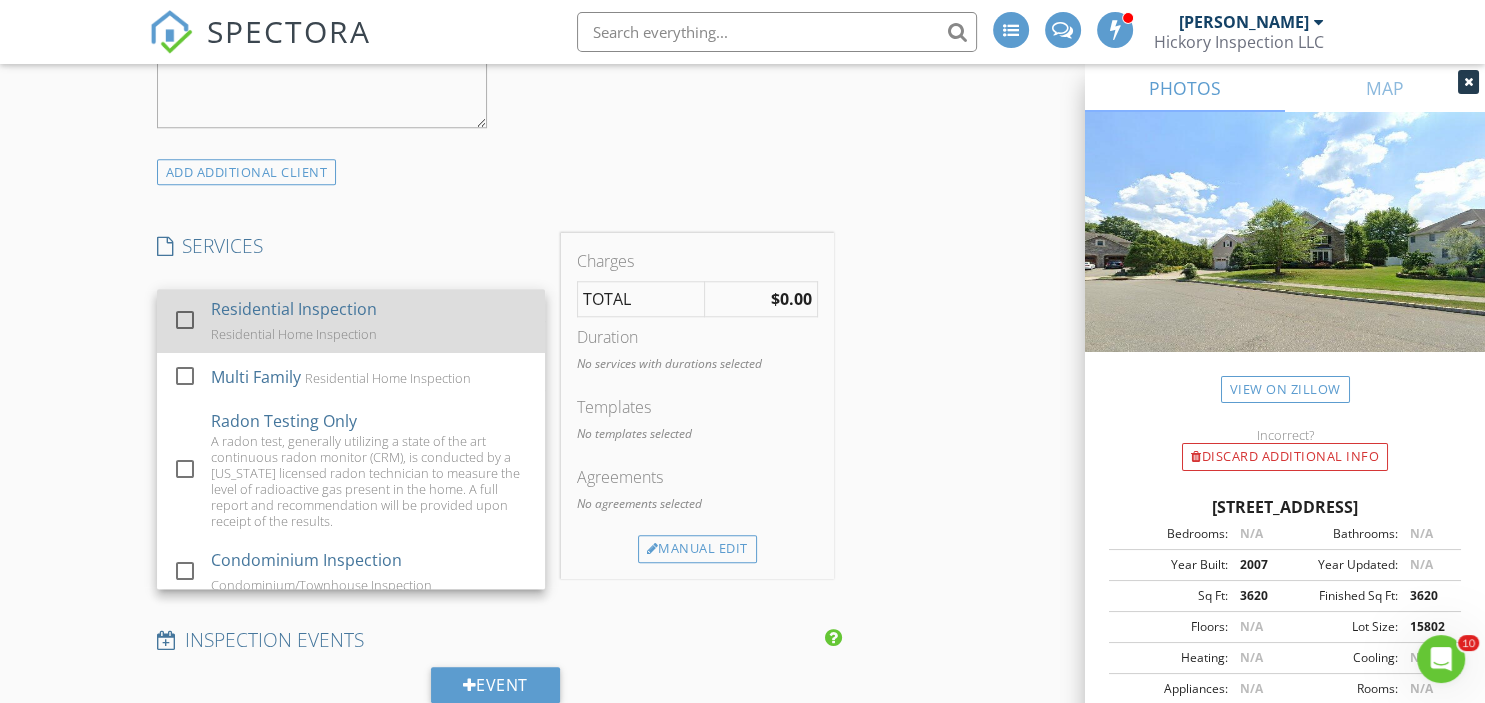 click at bounding box center (185, 320) 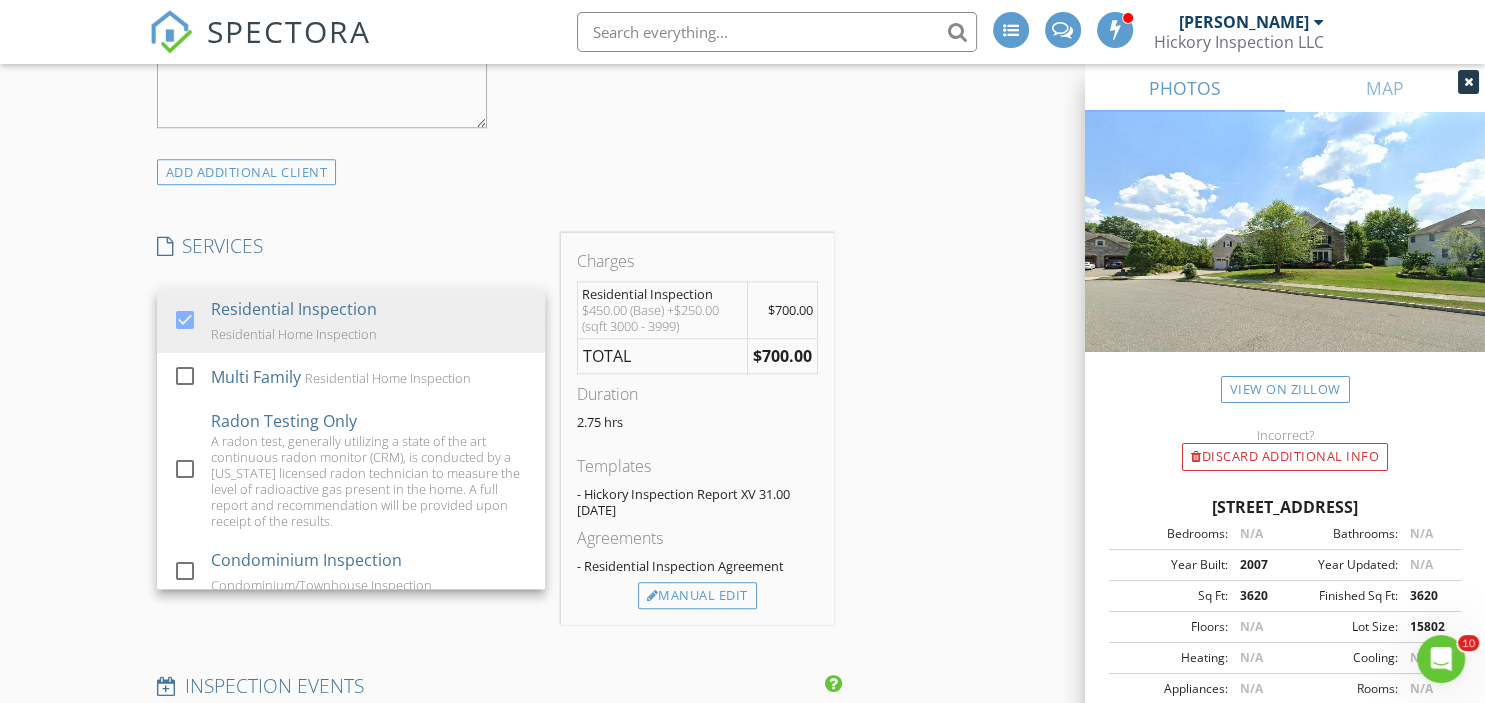click on "INSPECTOR(S)
check_box   Brian Archibald   PRIMARY   check_box_outline_blank   Jim Machovsky     check_box_outline_blank   Anthony D'Annunzio     check_box   Jesse Boonstra     Brian Archibald,  Jesse Boonstra arrow_drop_down   check_box Brian Archibald specifically requested check_box_outline_blank Jesse Boonstra specifically requested
Date/Time
07/28/2025 9:00 AM
Location
Address Search       Address 5 Young Ct   Unit   City East Hanover   State NJ   Zip 07936   County Morris     Square Feet 3620   Year Built 2007   Foundation arrow_drop_down     Brian Archibald     7.9 miles     (16 minutes)         Jesse Boonstra     10.6 miles     (19 minutes)
client
check_box Enable Client CC email for this inspection   Client Search     check_box_outline_blank Client is a Company/Organization     First Name Rhonda   Last Name O'Toole   Email   CC Email   Phone" at bounding box center (743, 456) 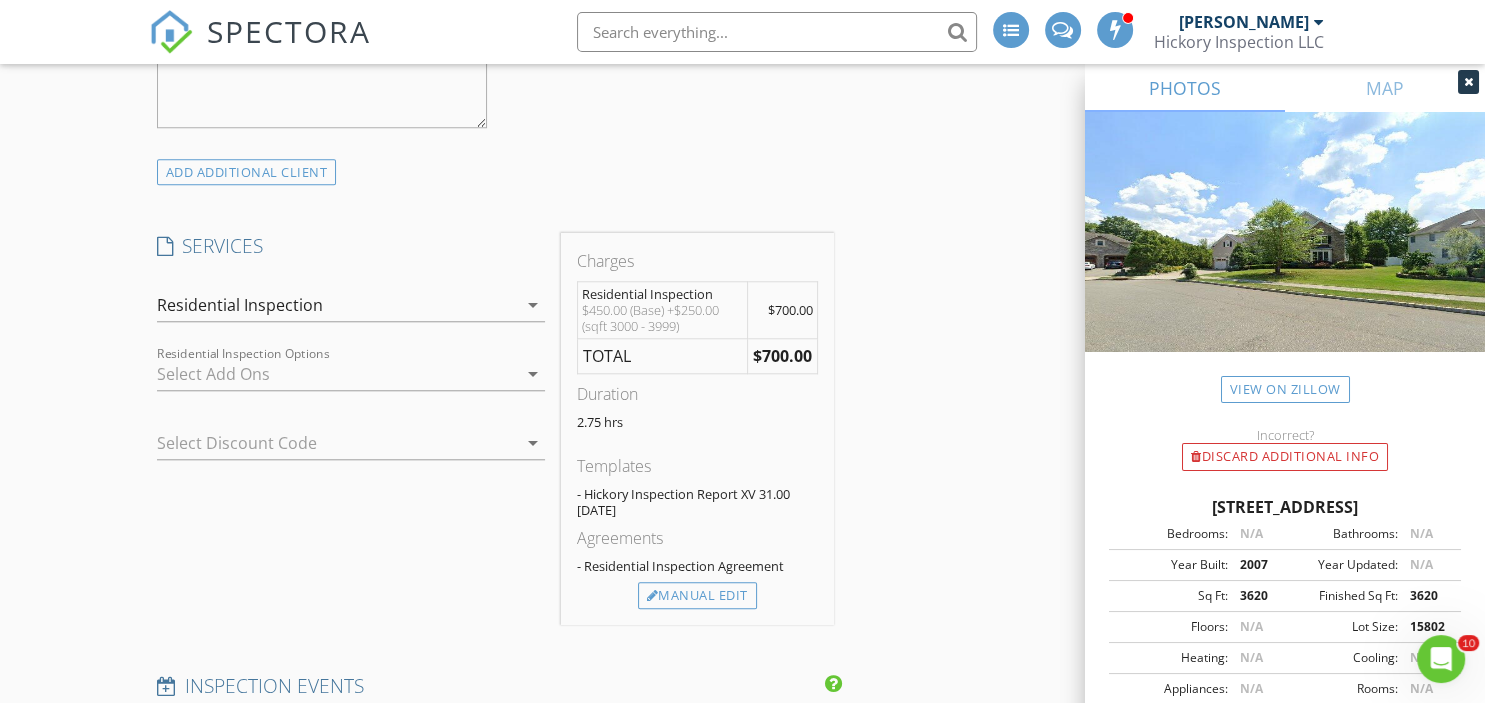 click at bounding box center [337, 374] 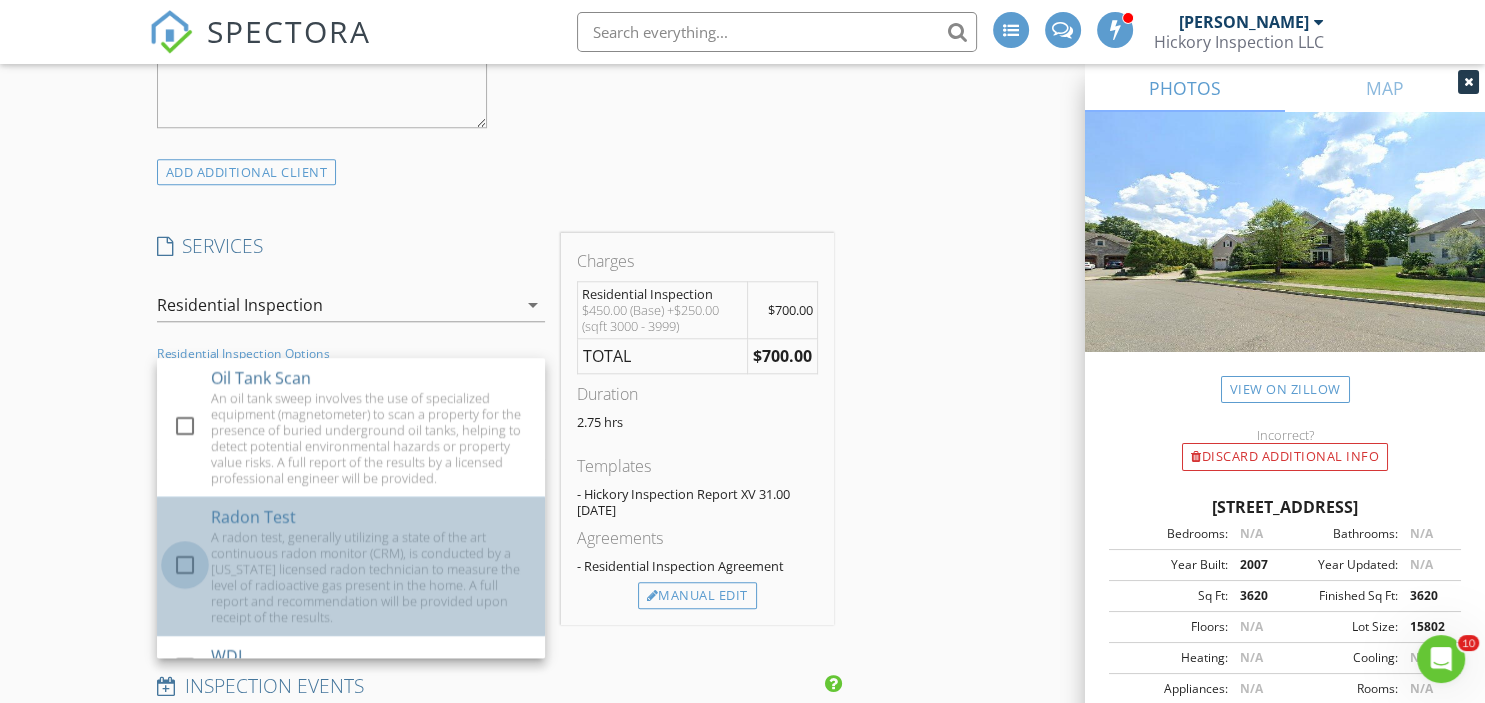 click at bounding box center (185, 565) 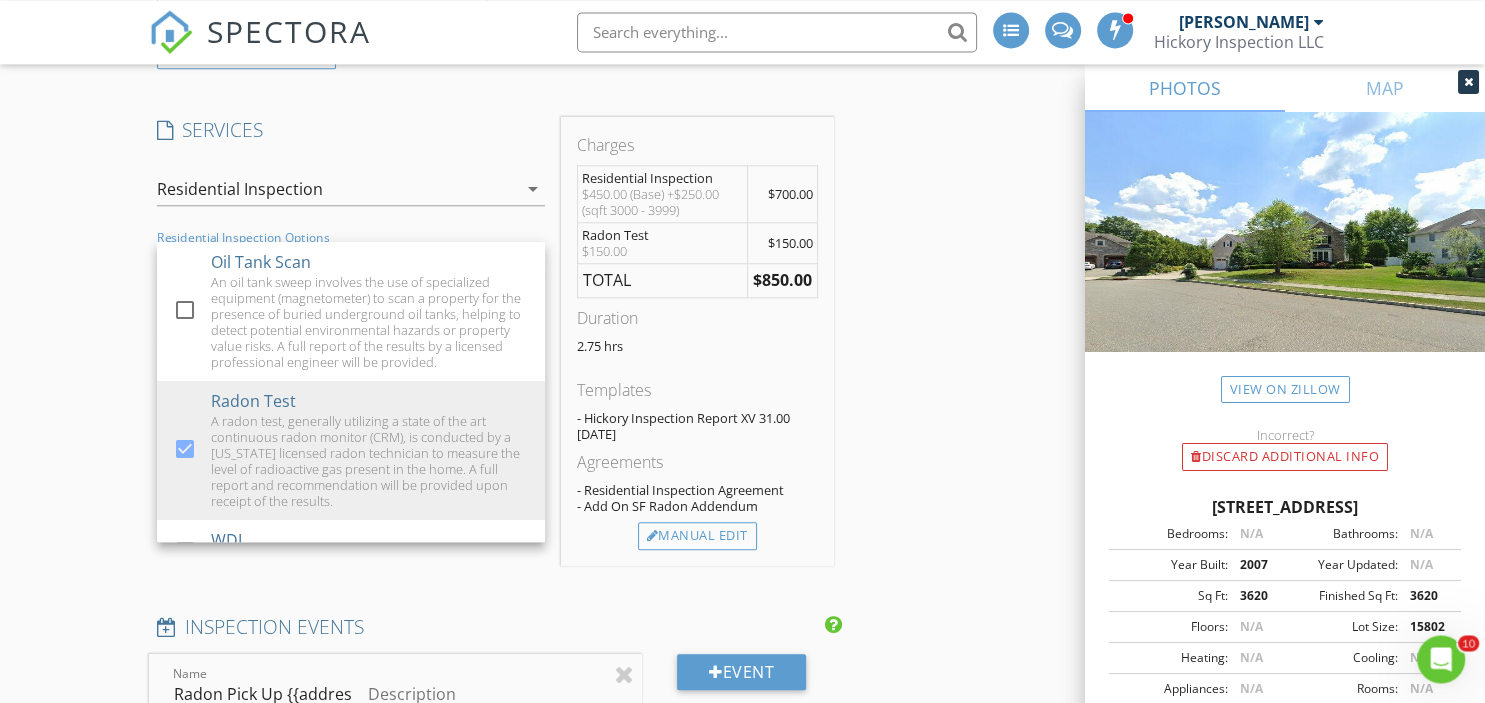scroll, scrollTop: 1936, scrollLeft: 0, axis: vertical 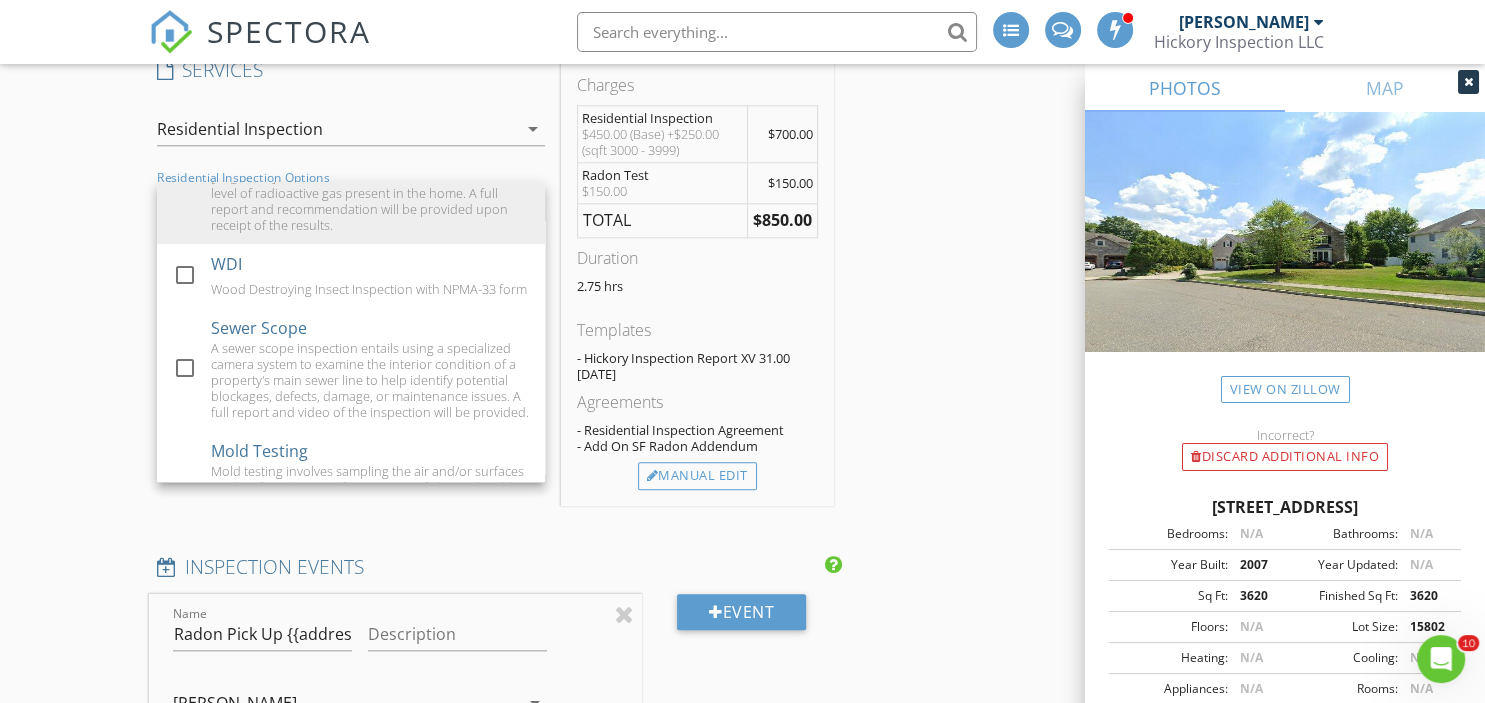 click on "INSPECTOR(S)
check_box   Brian Archibald   PRIMARY   check_box_outline_blank   Jim Machovsky     check_box_outline_blank   Anthony D'Annunzio     check_box   Jesse Boonstra     Brian Archibald,  Jesse Boonstra arrow_drop_down   check_box Brian Archibald specifically requested check_box_outline_blank Jesse Boonstra specifically requested
Date/Time
07/28/2025 9:00 AM
Location
Address Search       Address 5 Young Ct   Unit   City East Hanover   State NJ   Zip 07936   County Morris     Square Feet 3620   Year Built 2007   Foundation arrow_drop_down     Brian Archibald     7.9 miles     (16 minutes)         Jesse Boonstra     10.6 miles     (19 minutes)
client
check_box Enable Client CC email for this inspection   Client Search     check_box_outline_blank Client is a Company/Organization     First Name Rhonda   Last Name O'Toole   Email   CC Email   Phone" at bounding box center (743, 400) 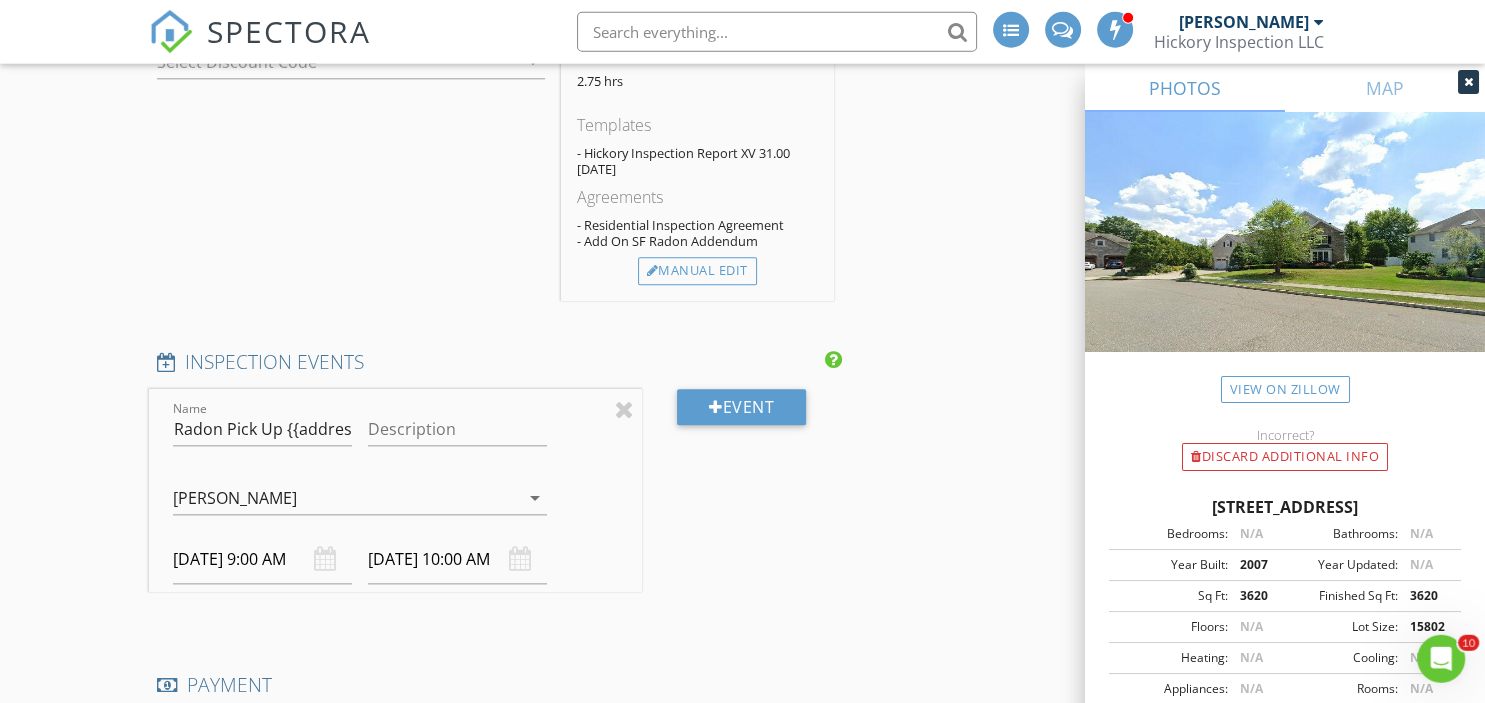 scroll, scrollTop: 2112, scrollLeft: 0, axis: vertical 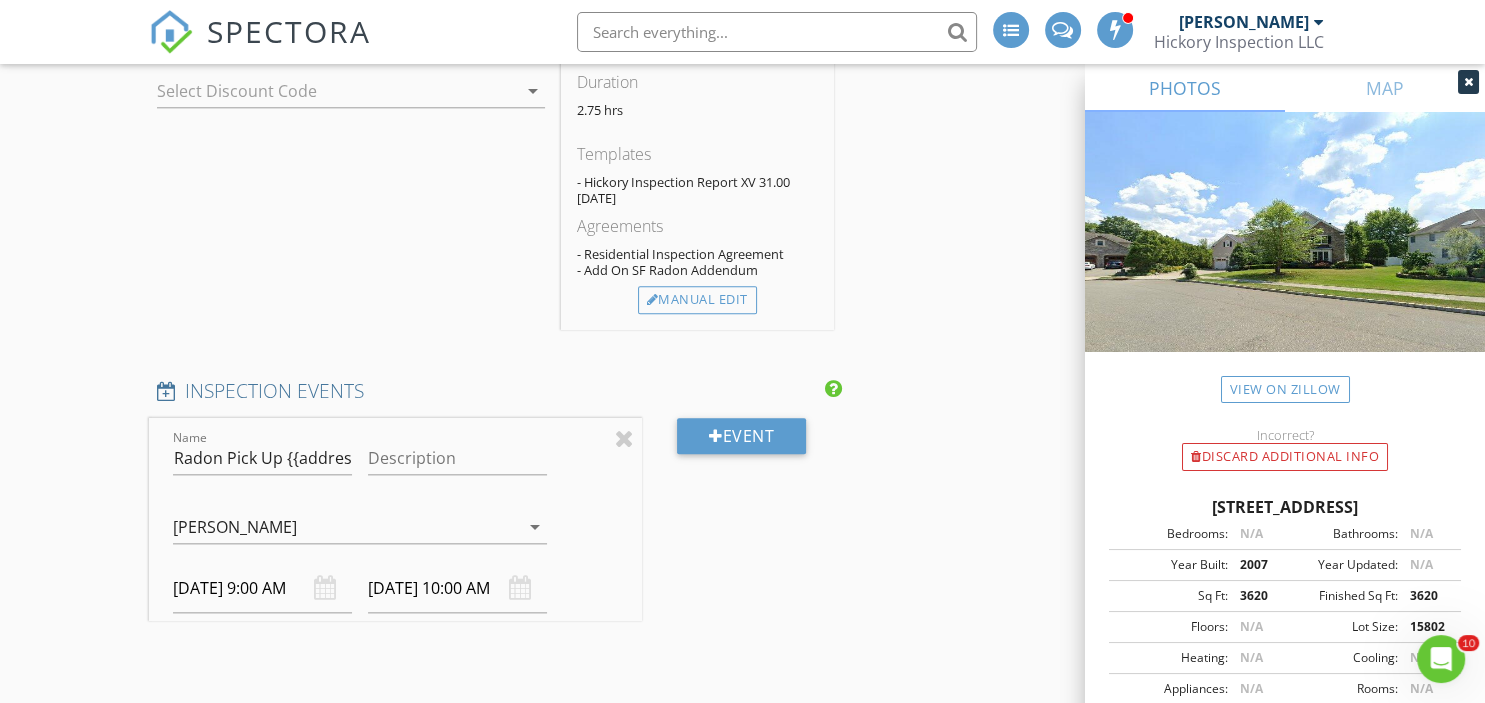 click on "07/28/2025 9:00 AM" at bounding box center [262, 588] 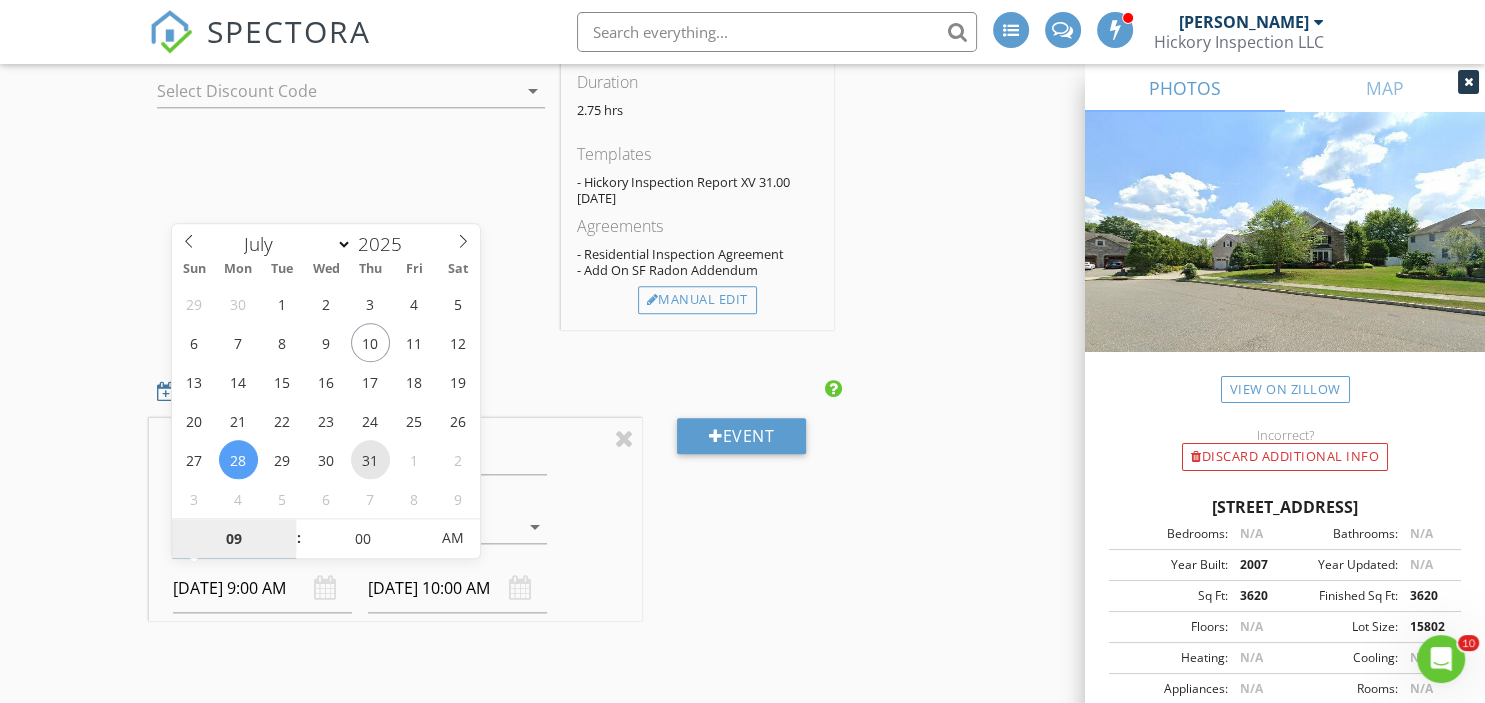 type on "07/31/2025 9:00 AM" 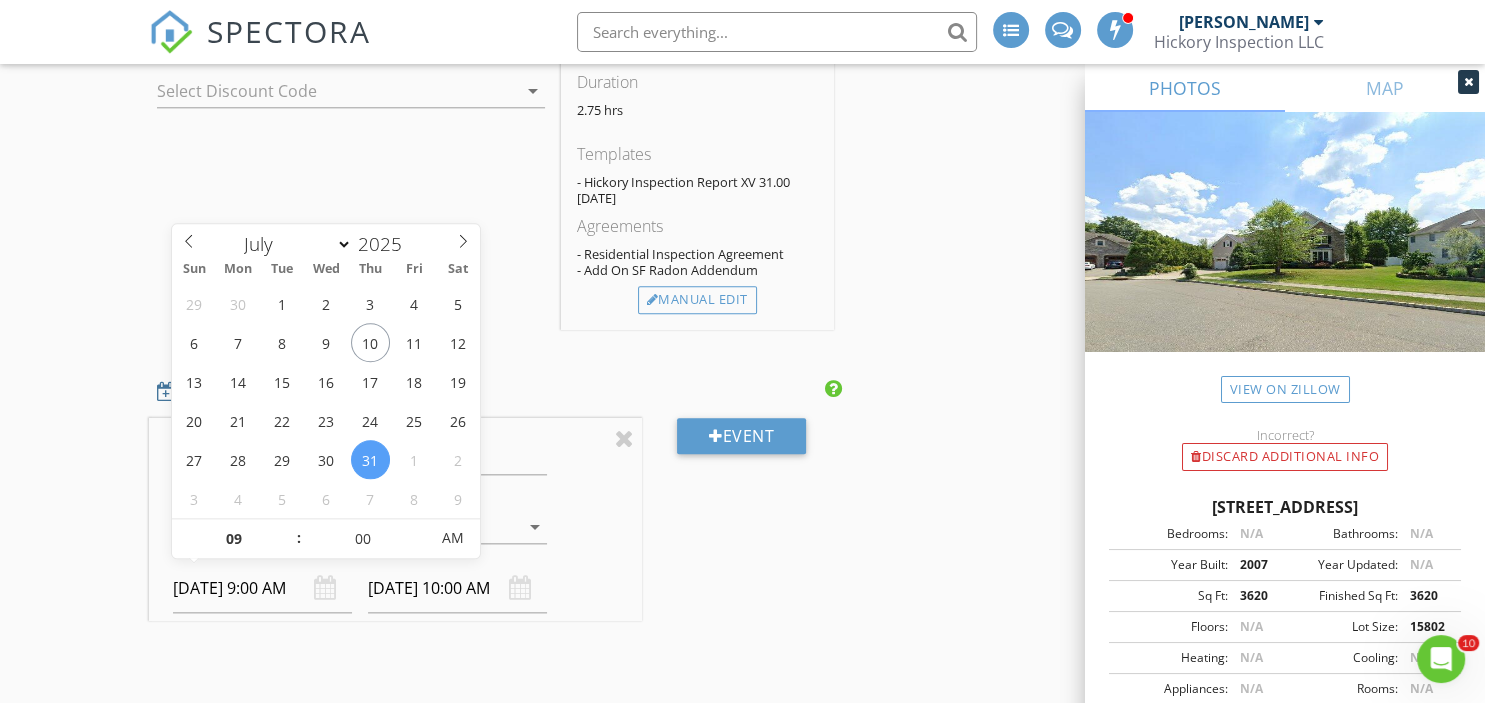 click on "Event" at bounding box center [742, 535] 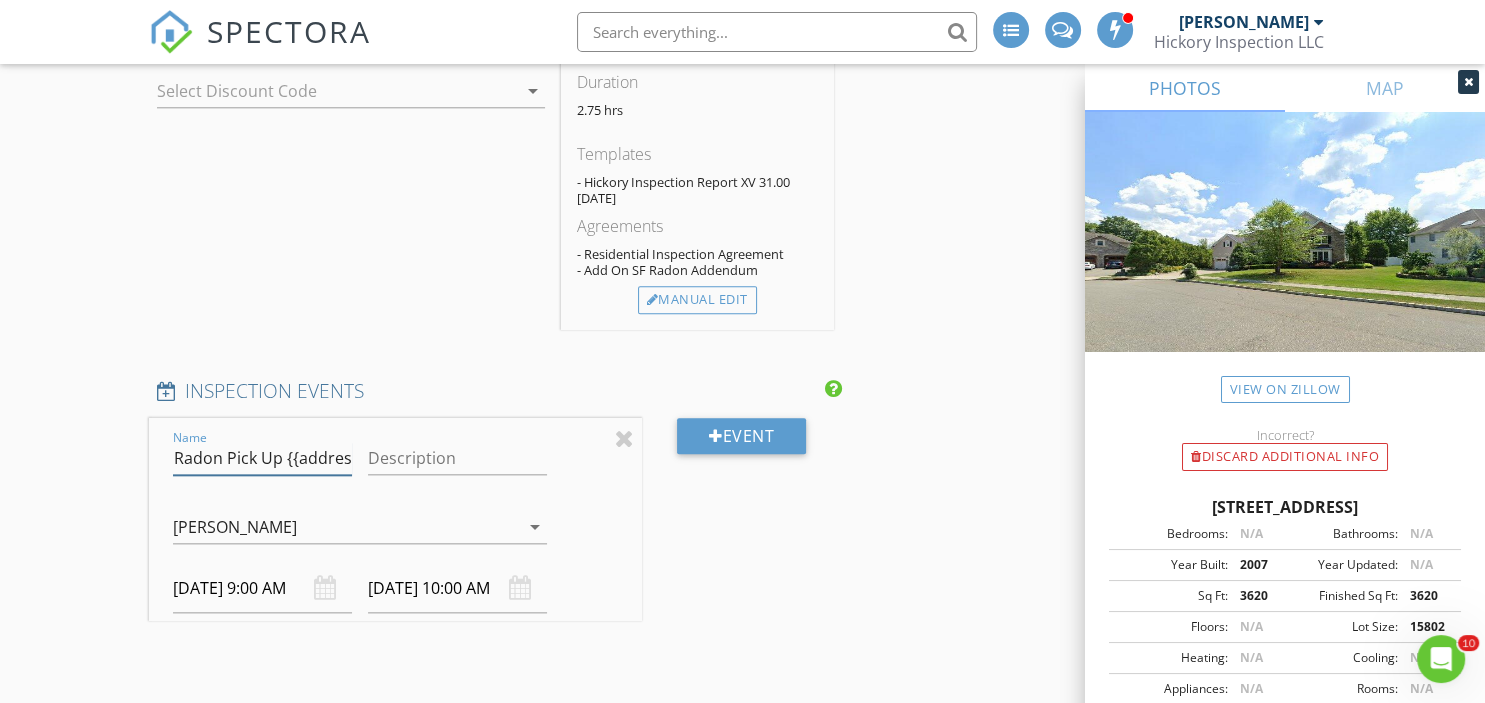 drag, startPoint x: 284, startPoint y: 453, endPoint x: 462, endPoint y: 449, distance: 178.04494 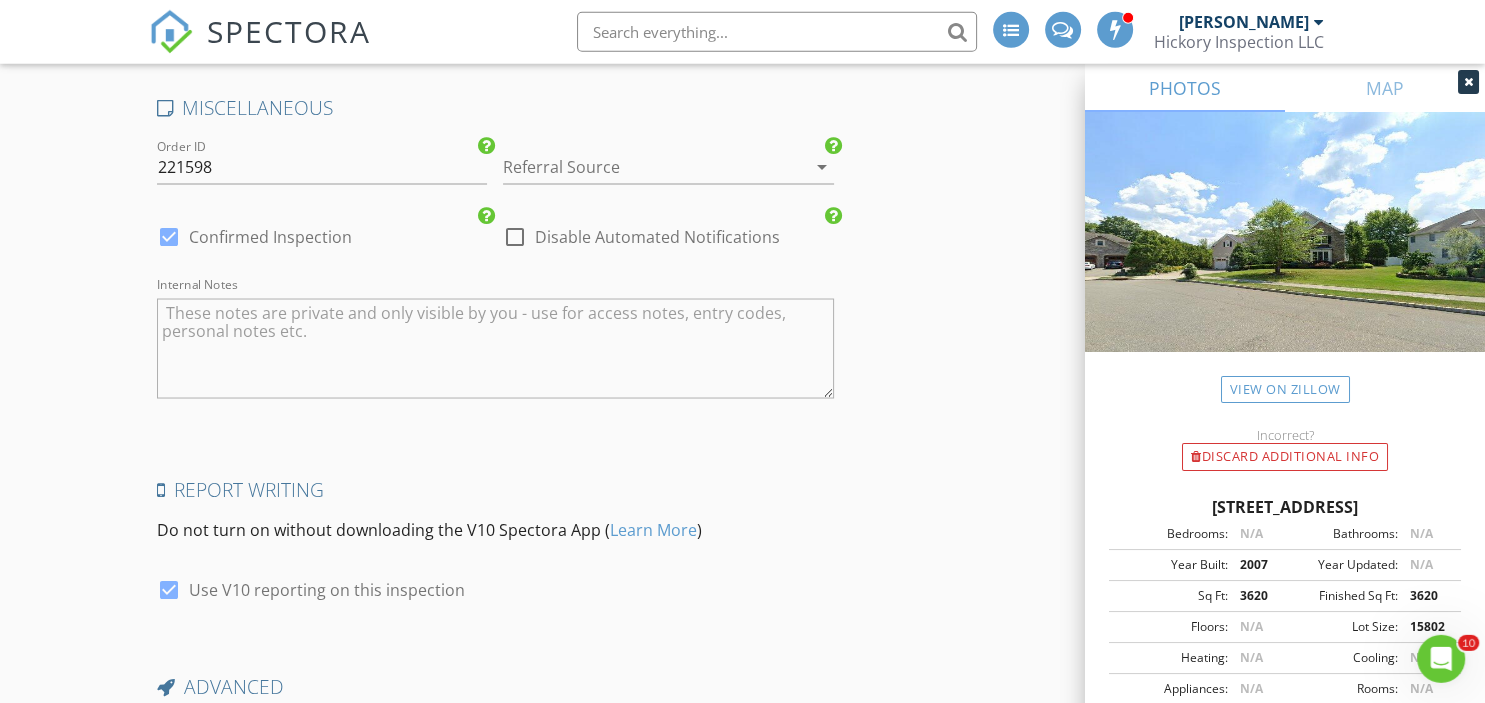scroll, scrollTop: 3344, scrollLeft: 0, axis: vertical 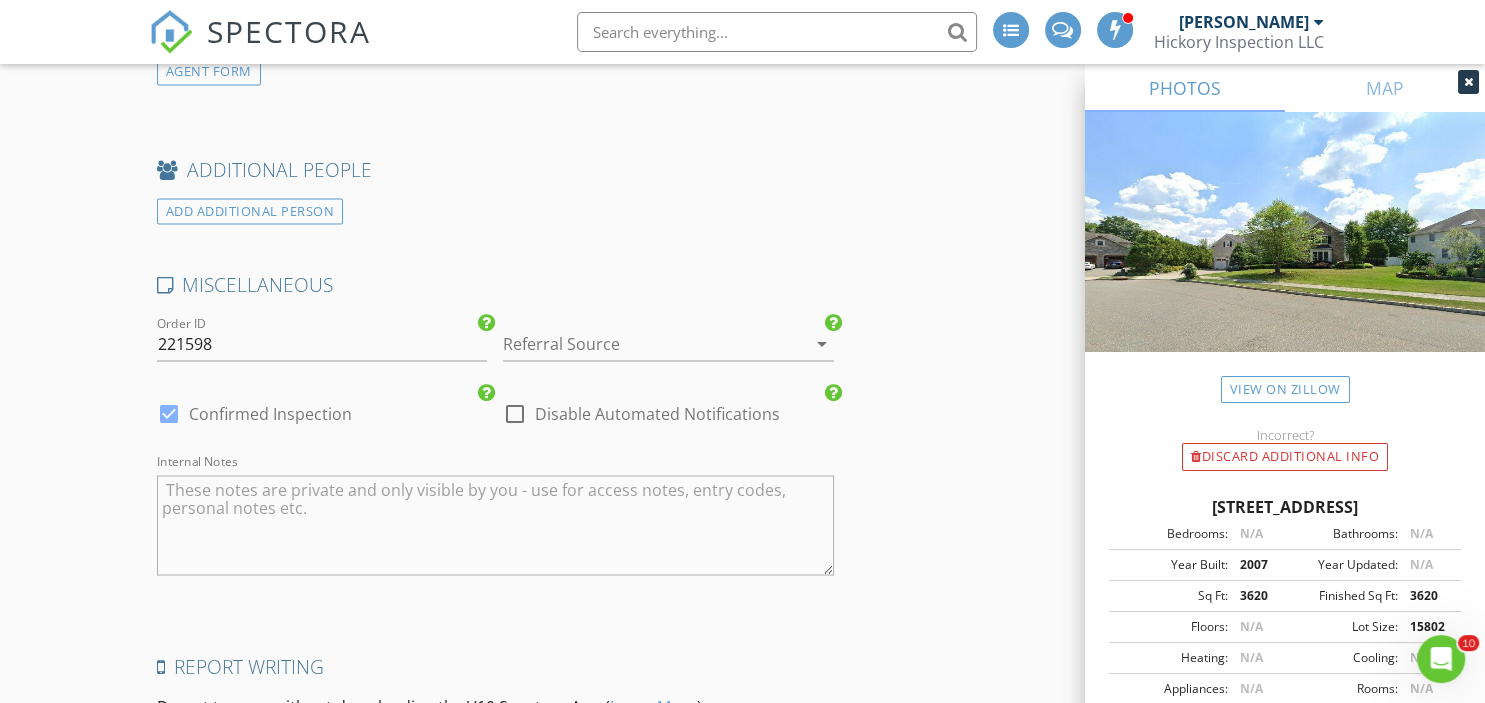 type on "Radon Pick Up 5 Young Ct" 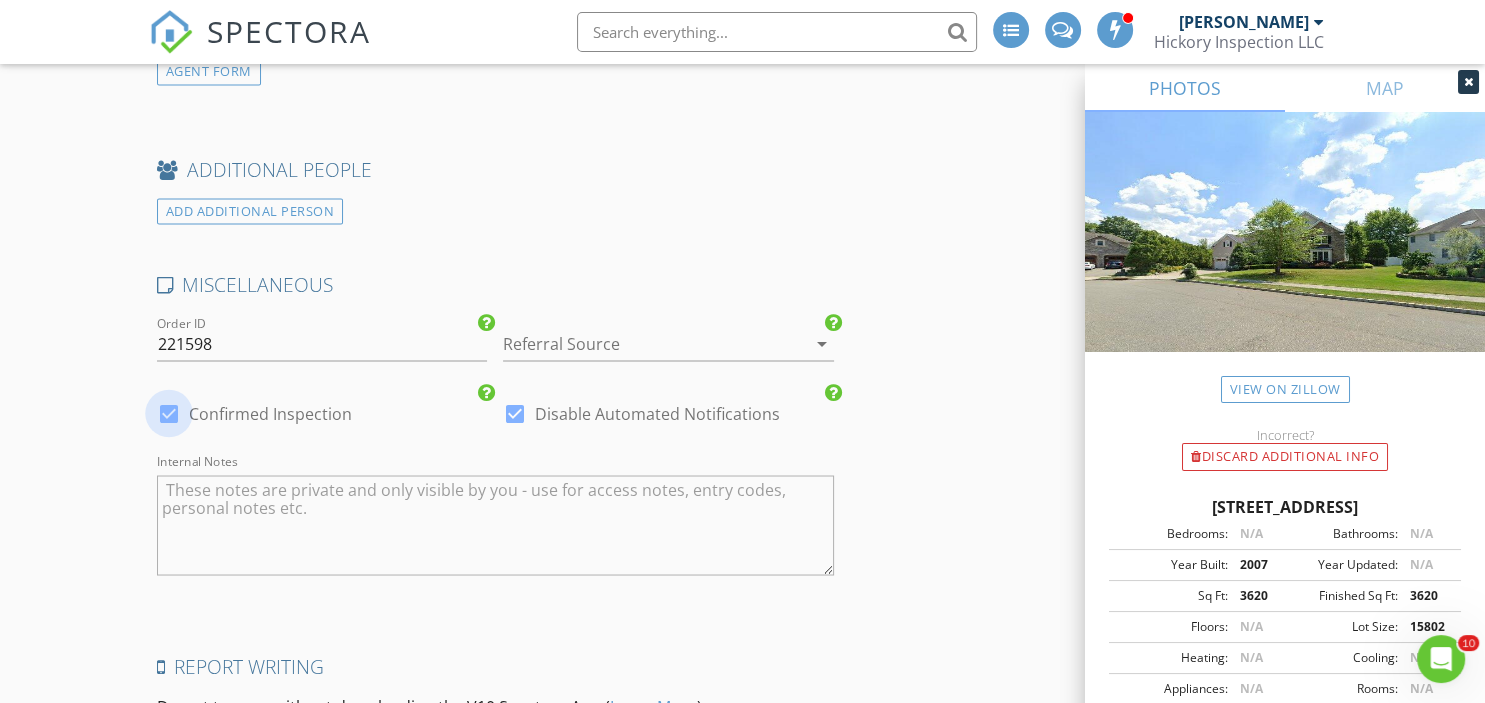 click at bounding box center (169, 413) 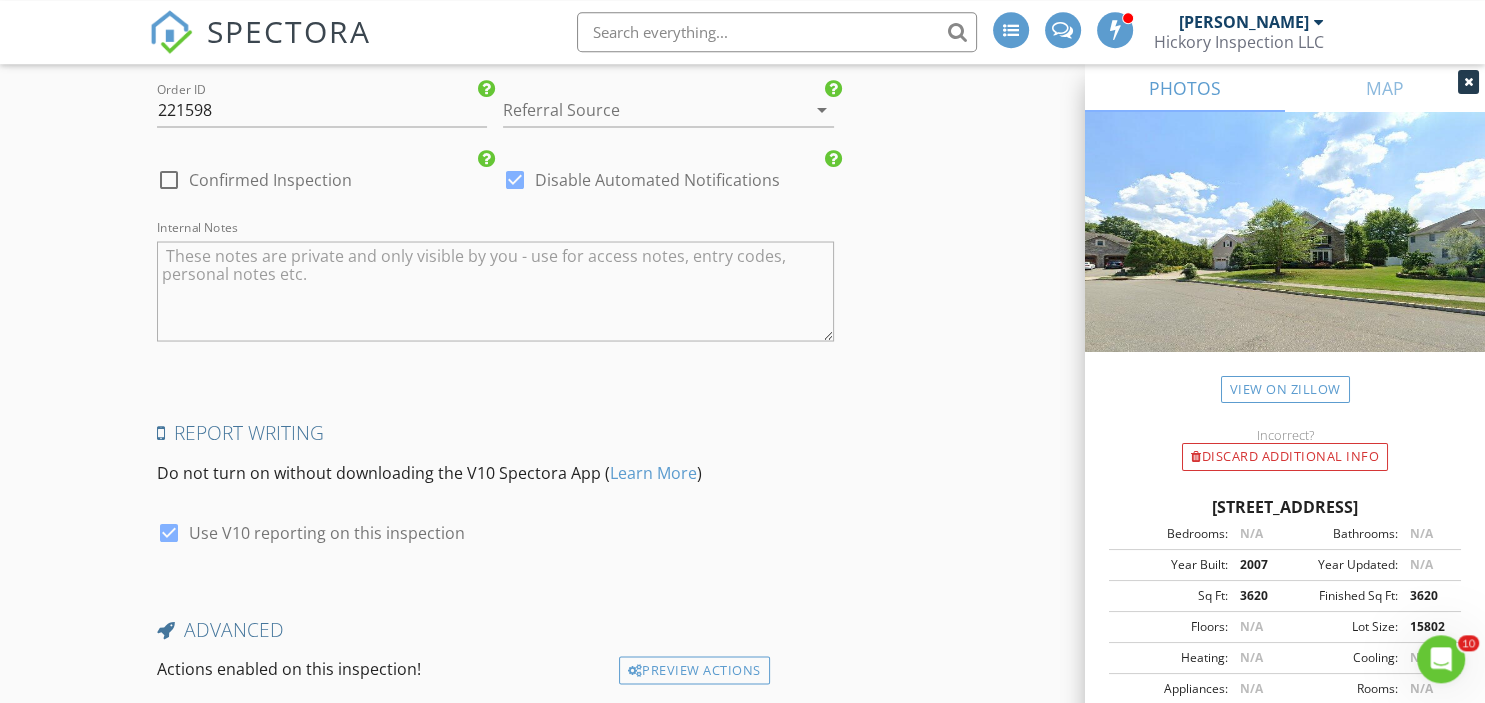scroll, scrollTop: 3716, scrollLeft: 0, axis: vertical 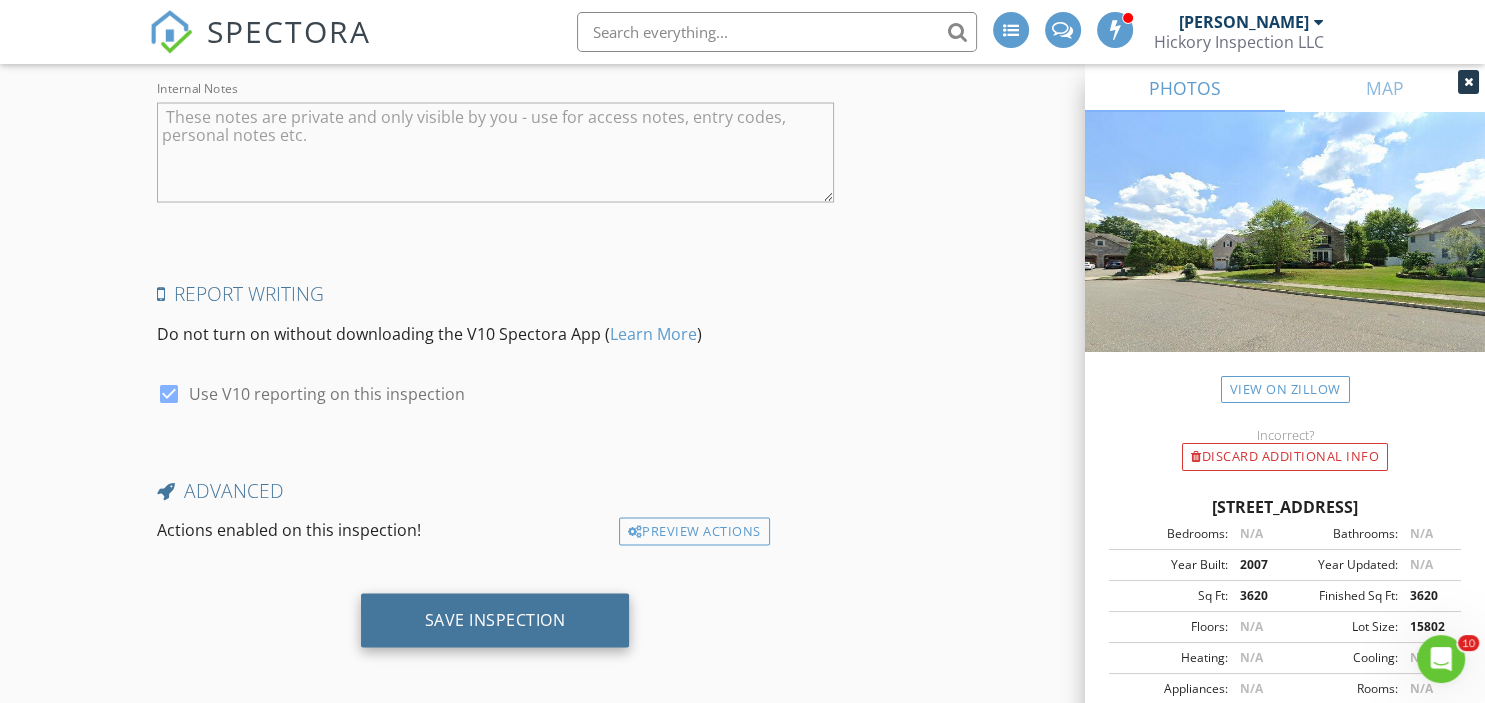 click on "Save Inspection" at bounding box center (495, 620) 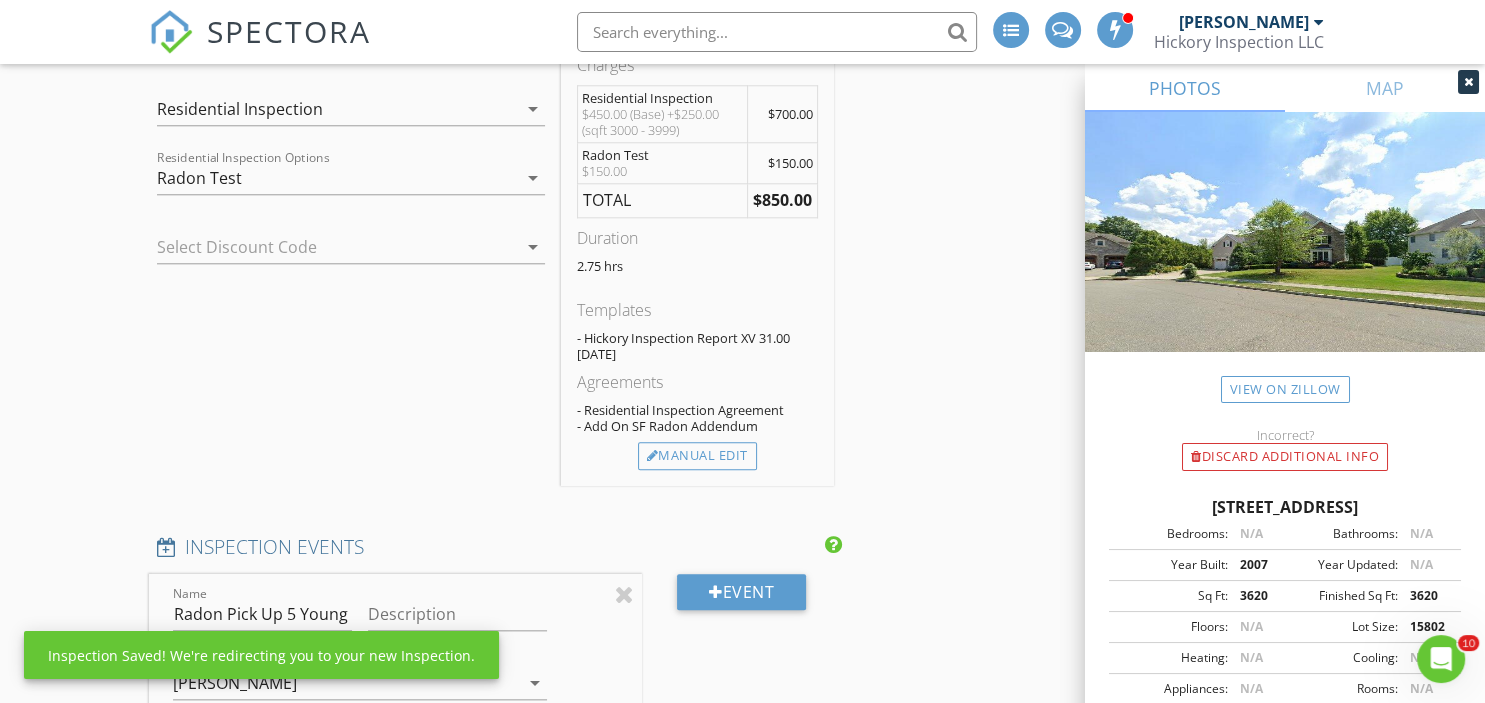 scroll, scrollTop: 1480, scrollLeft: 0, axis: vertical 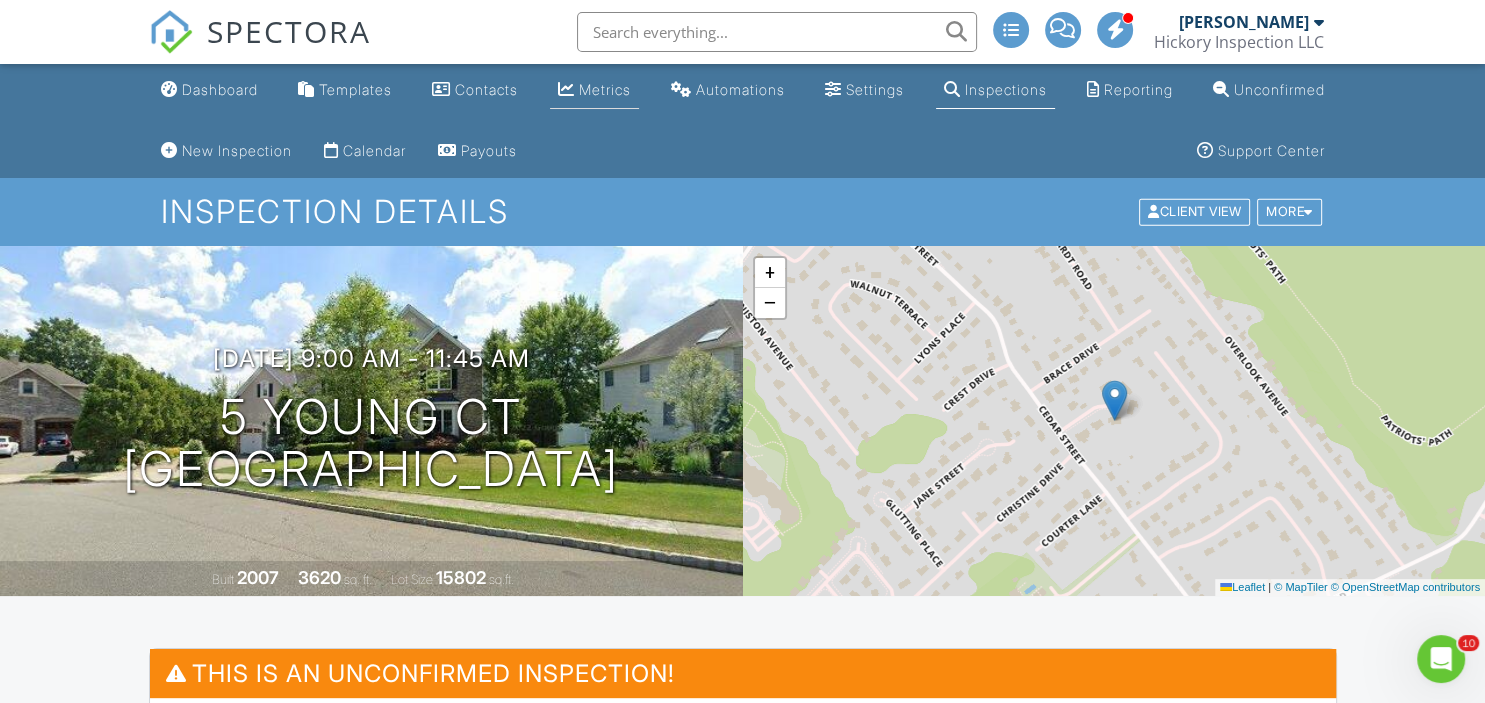 click on "Metrics" at bounding box center (594, 90) 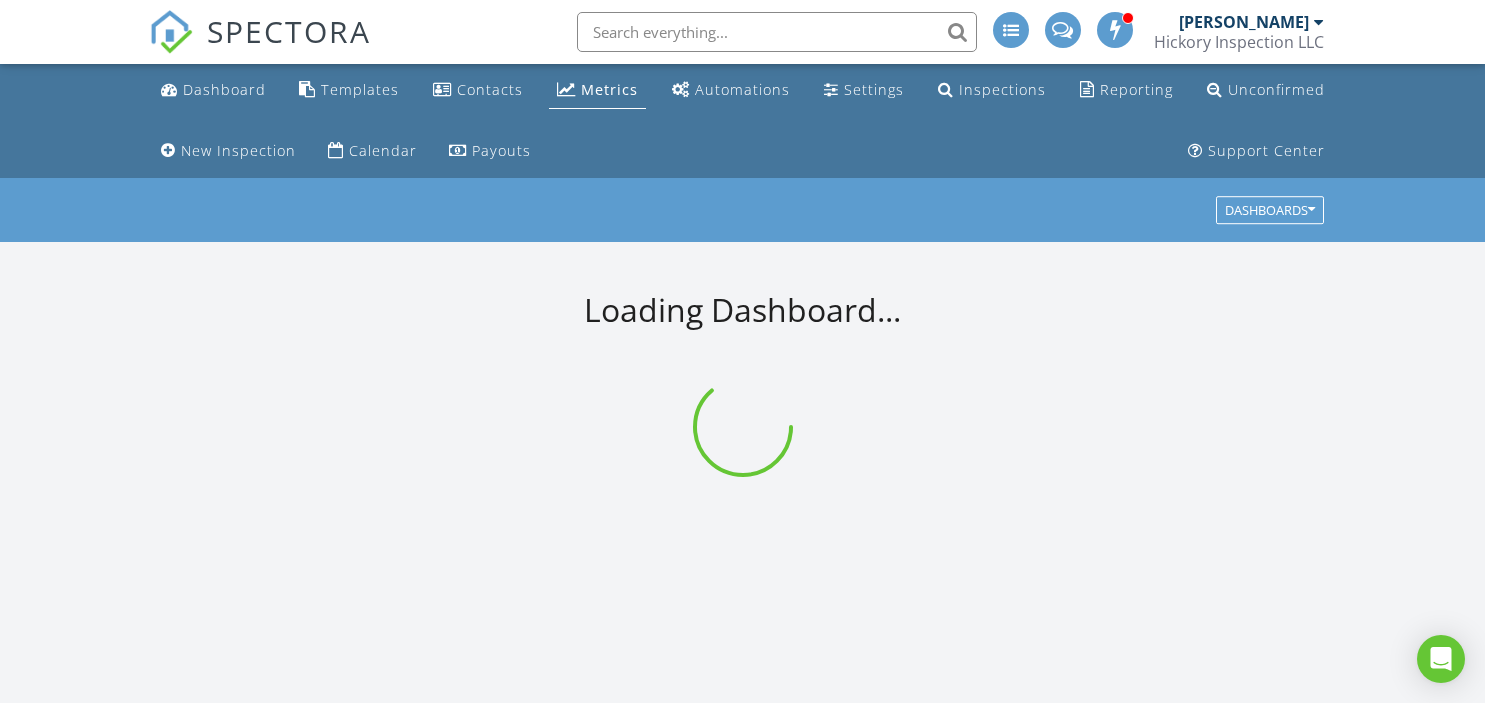 scroll, scrollTop: 0, scrollLeft: 0, axis: both 